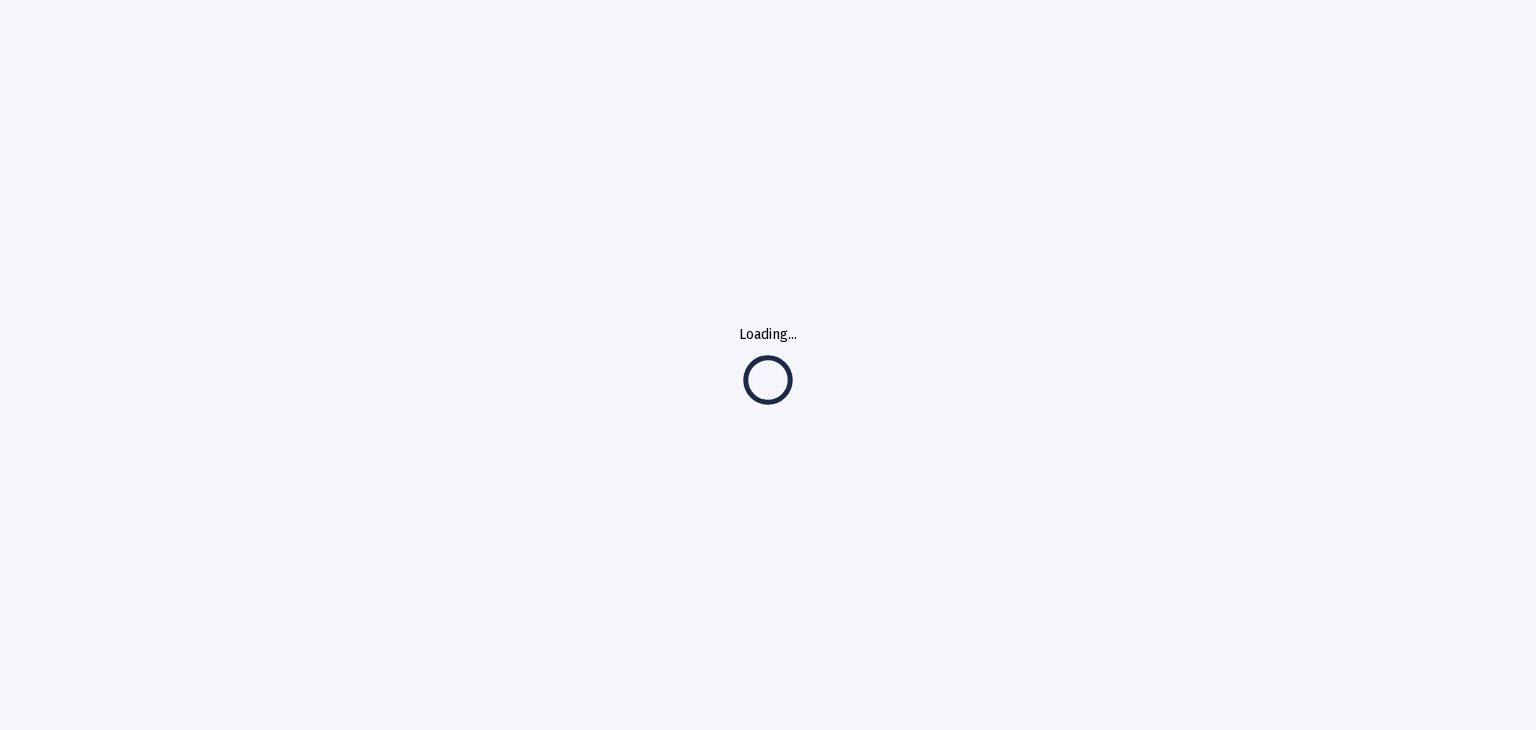 scroll, scrollTop: 0, scrollLeft: 0, axis: both 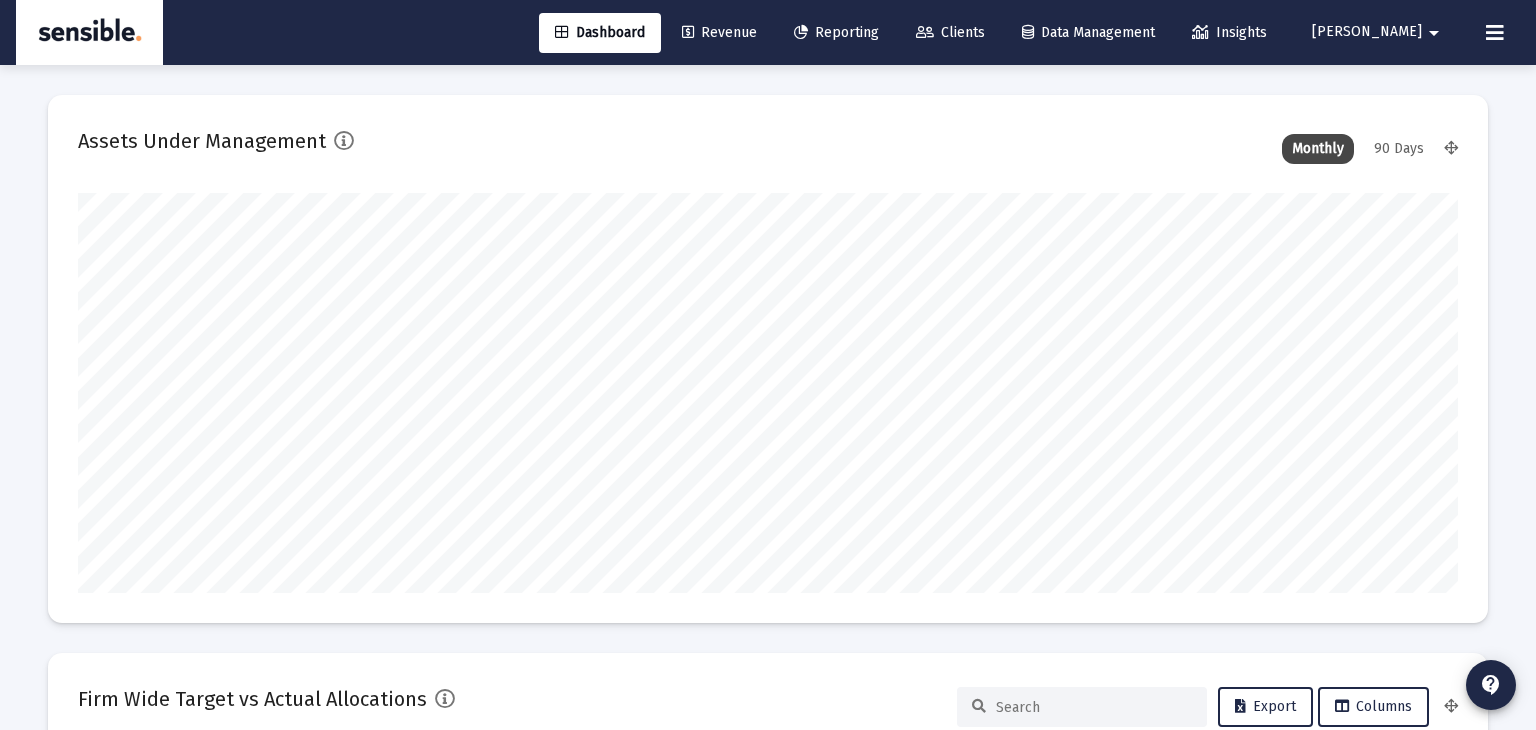 type on "[PERSON_NAME][EMAIL_ADDRESS][DOMAIN_NAME]" 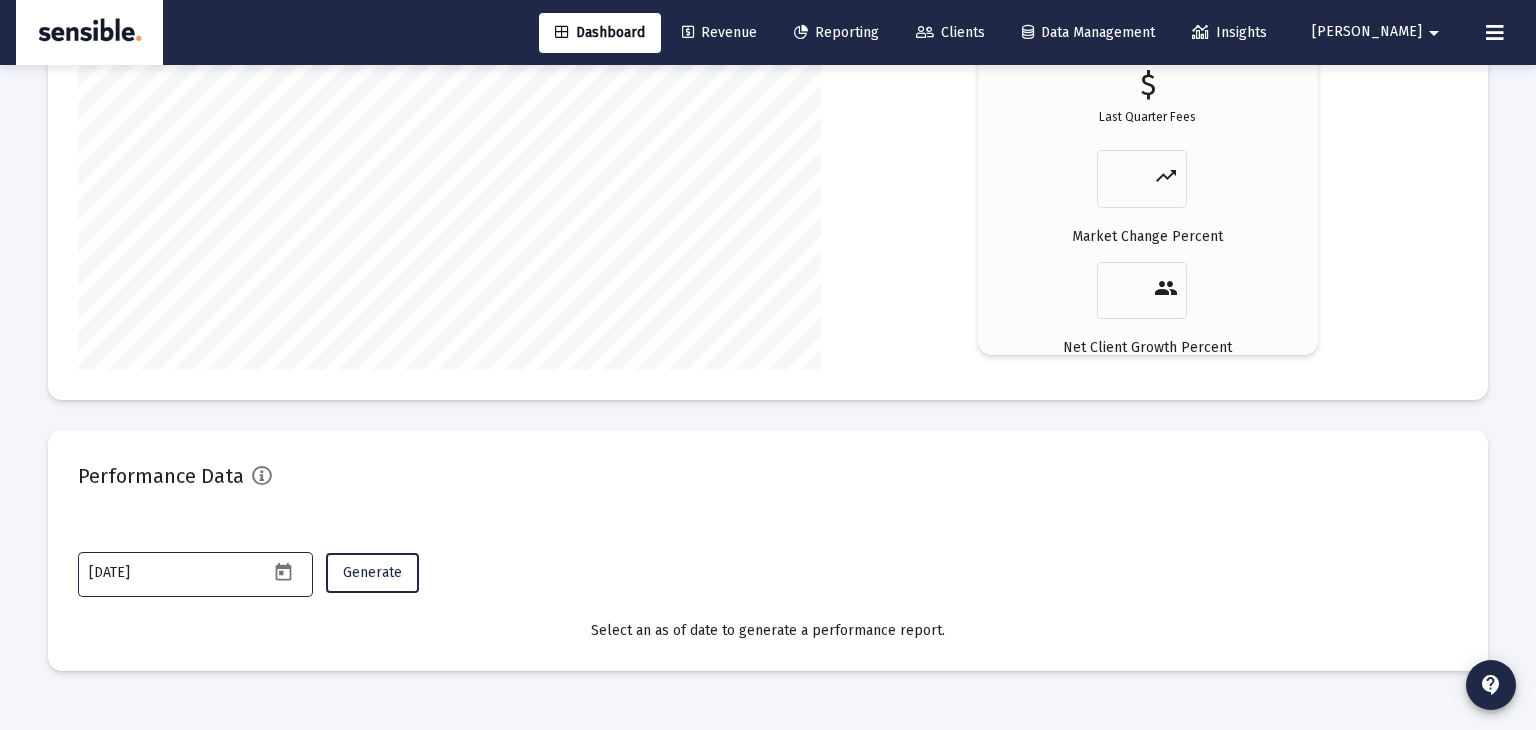 scroll, scrollTop: 999600, scrollLeft: 999355, axis: both 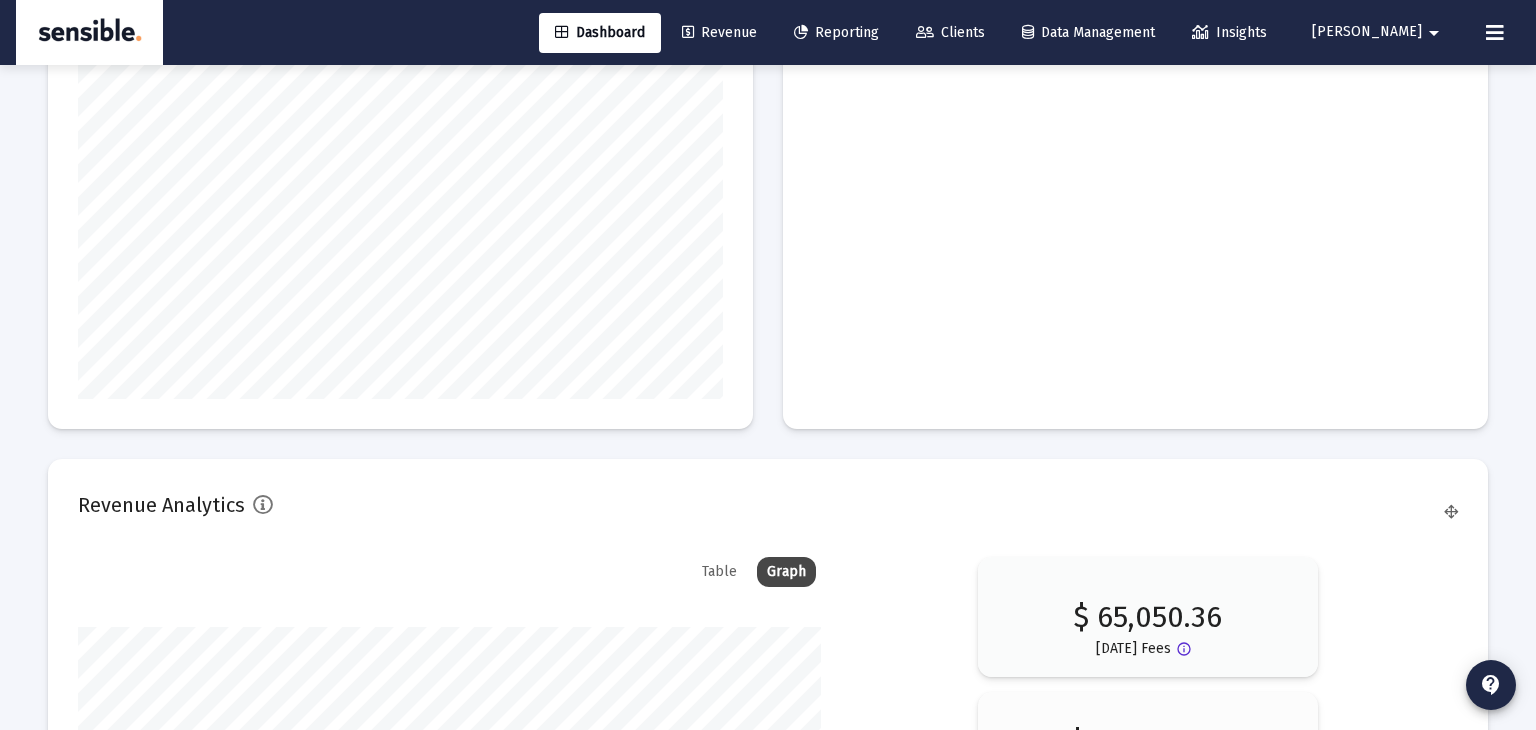 click on "Security Ownership Search a security Account Quantity Cost Basis Market Value No data" 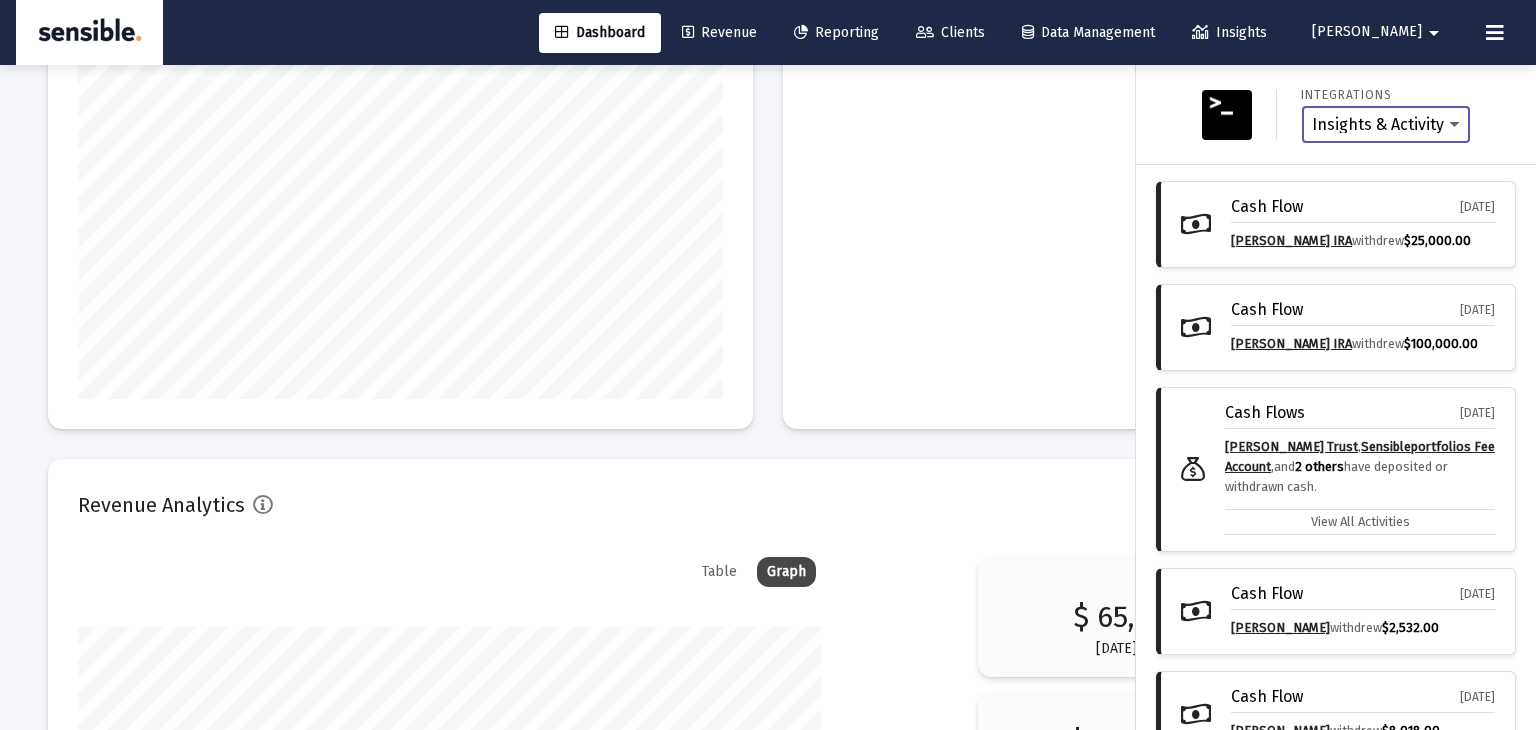 scroll, scrollTop: 8, scrollLeft: 0, axis: vertical 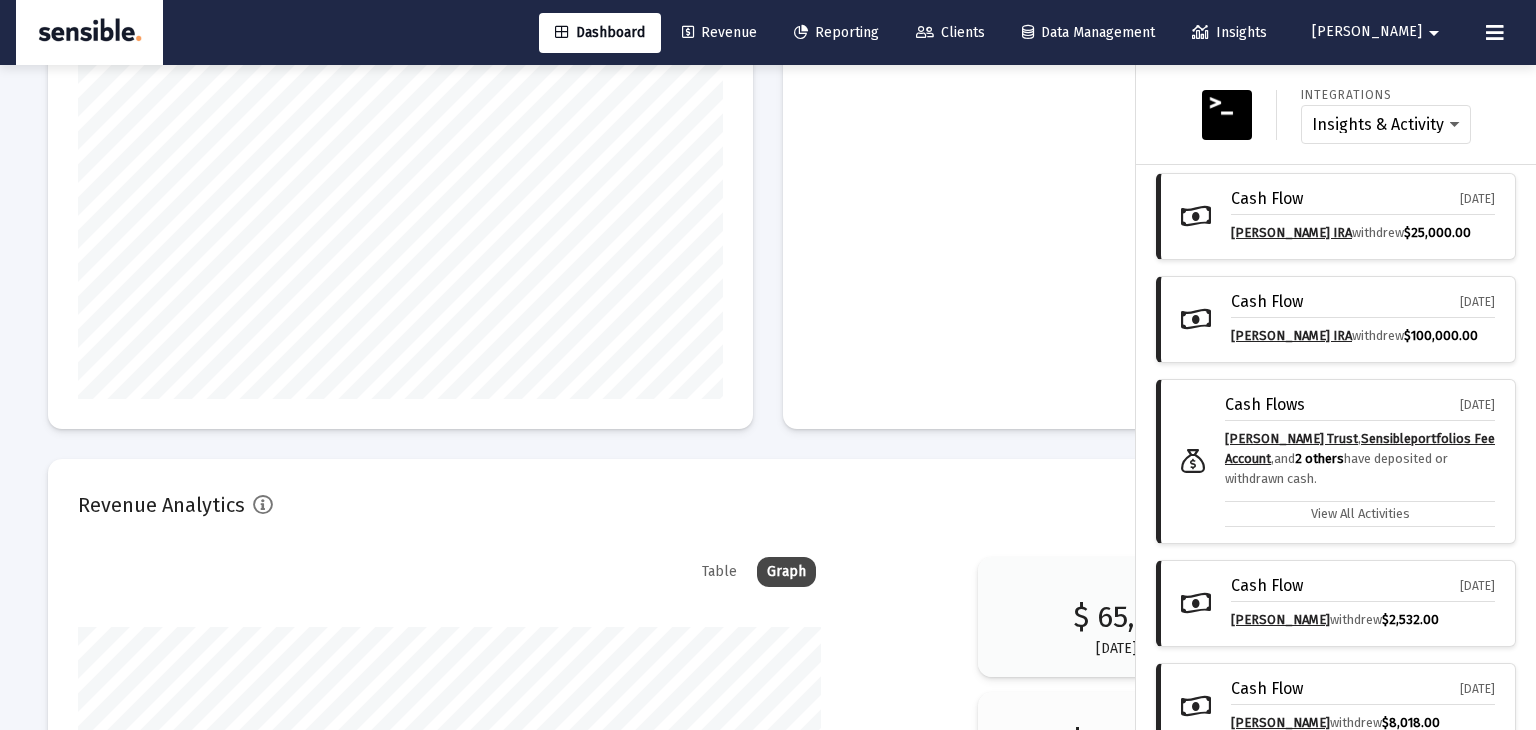 click on "[PERSON_NAME]" 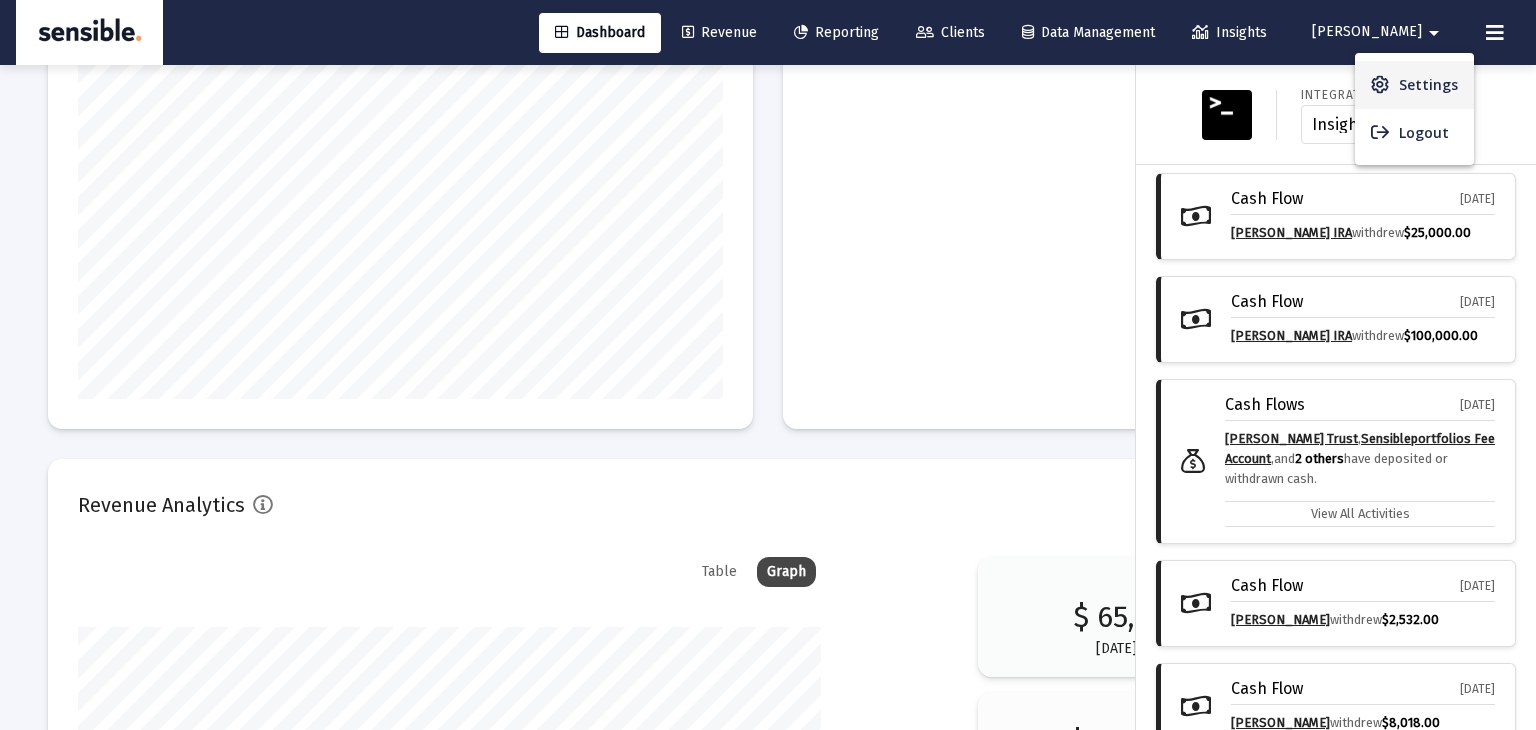 click on "Settings" at bounding box center (1428, 85) 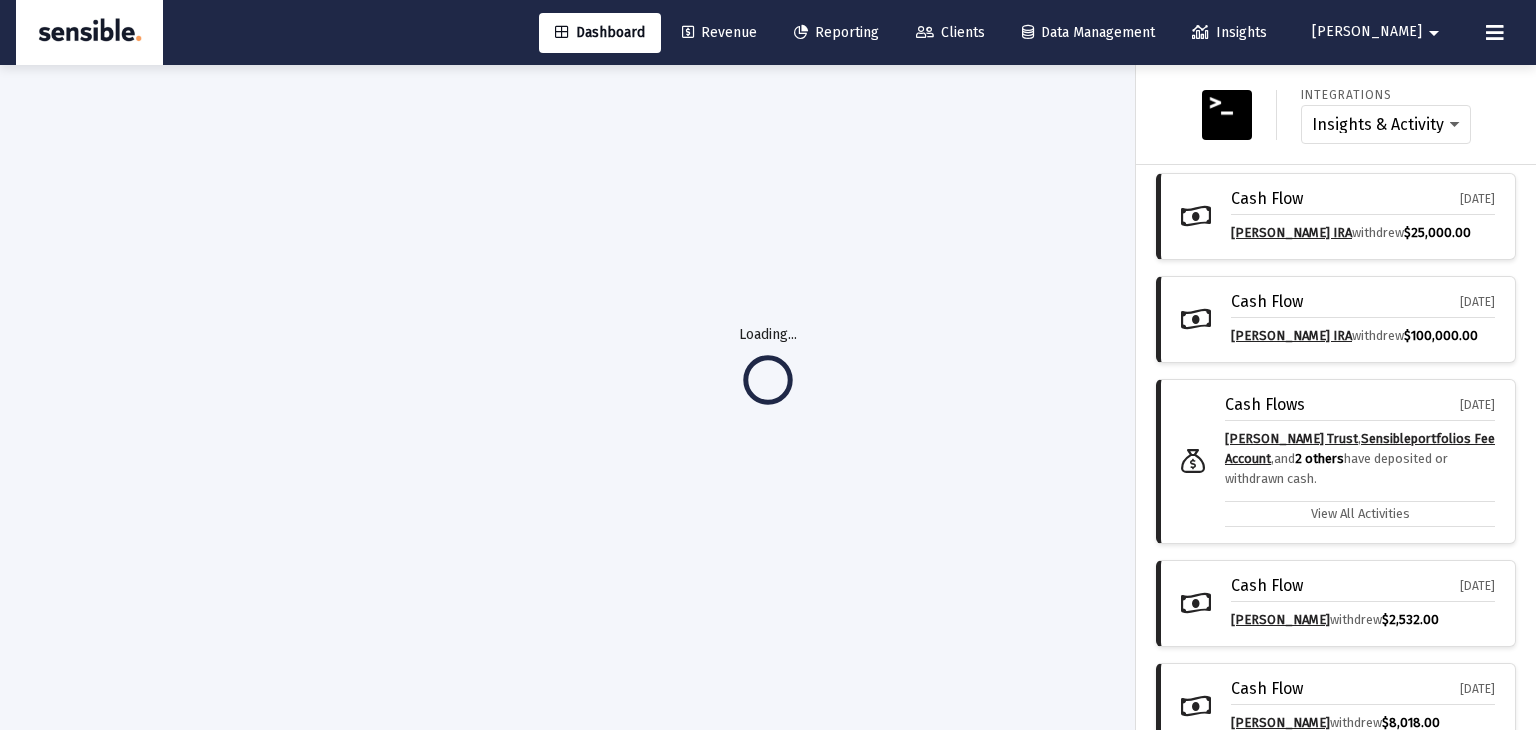 scroll, scrollTop: 64, scrollLeft: 0, axis: vertical 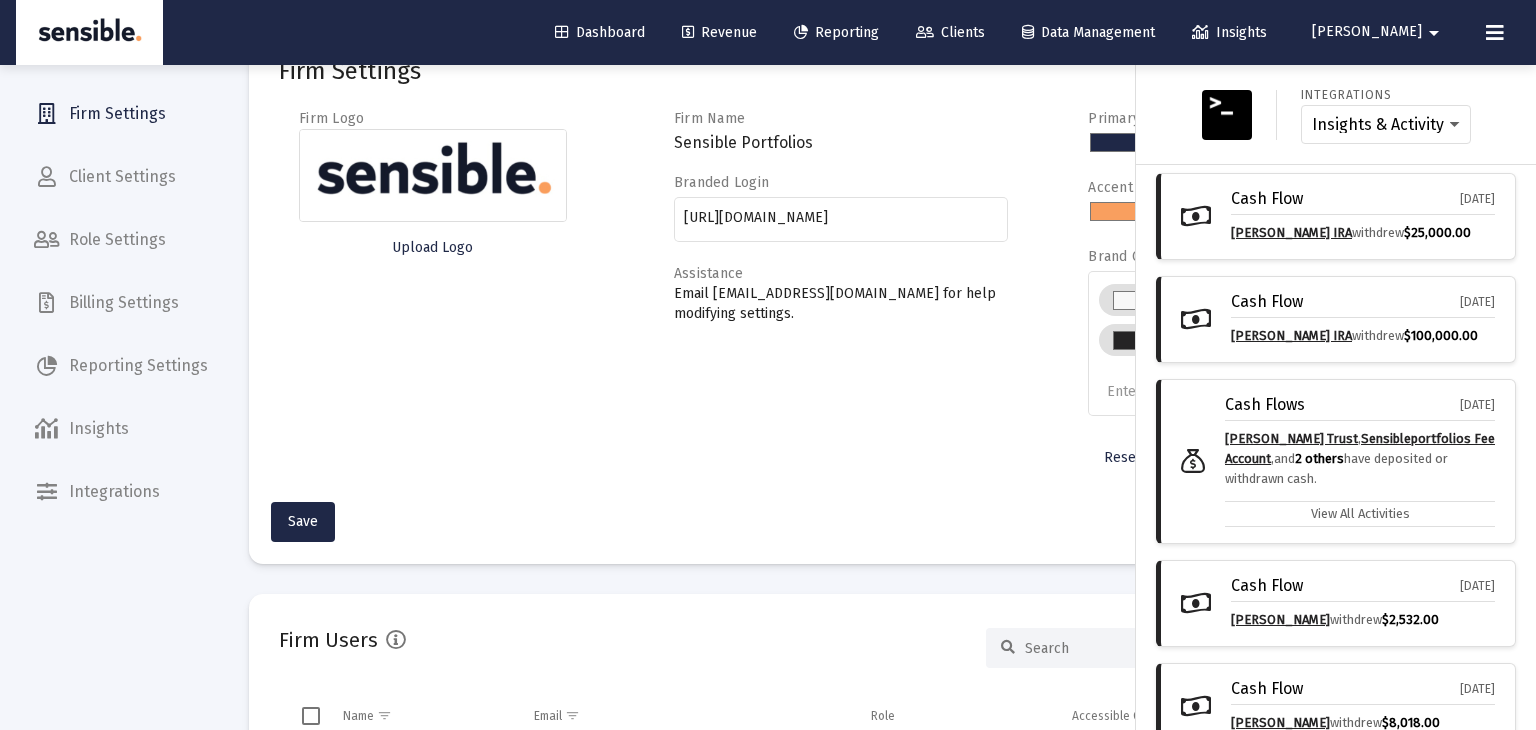 click 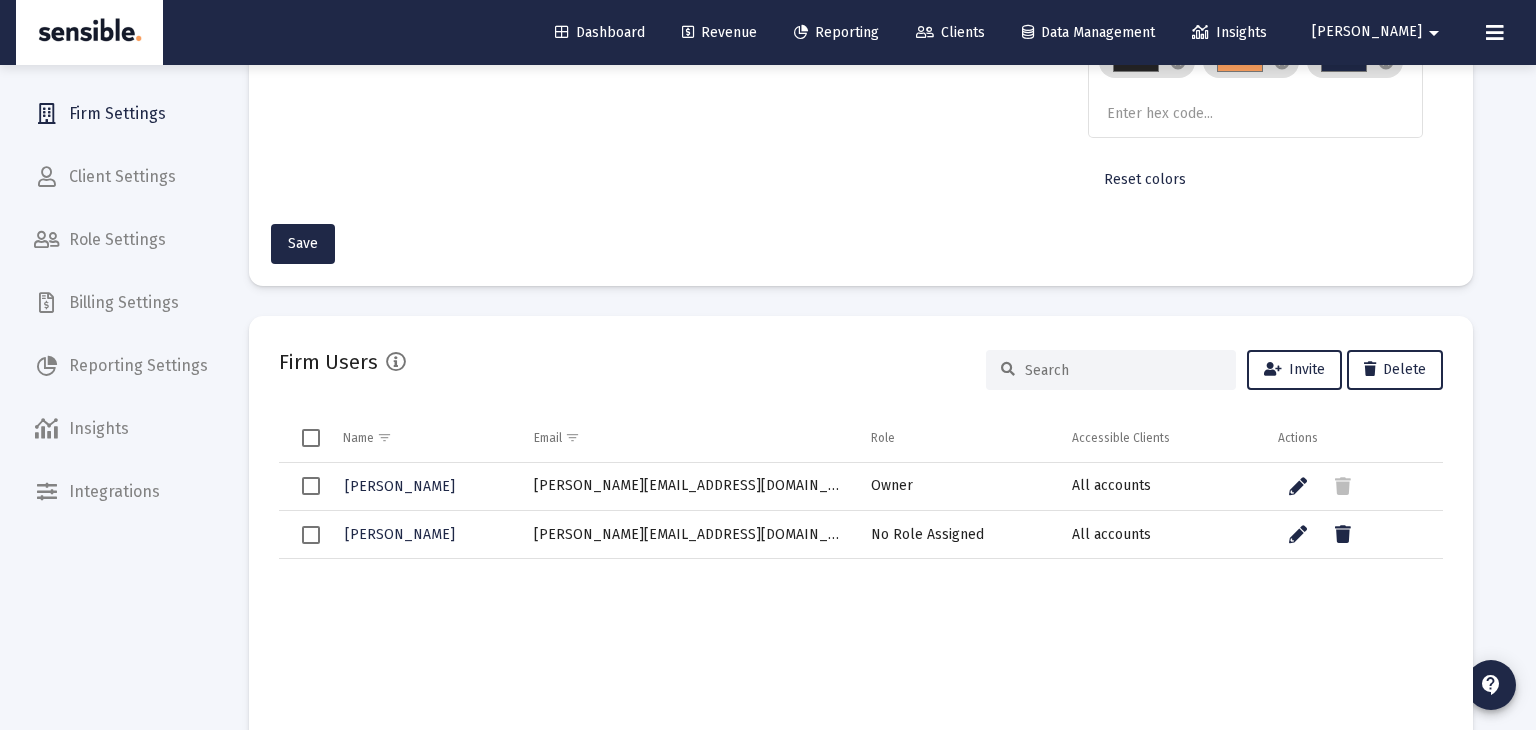 scroll, scrollTop: 343, scrollLeft: 0, axis: vertical 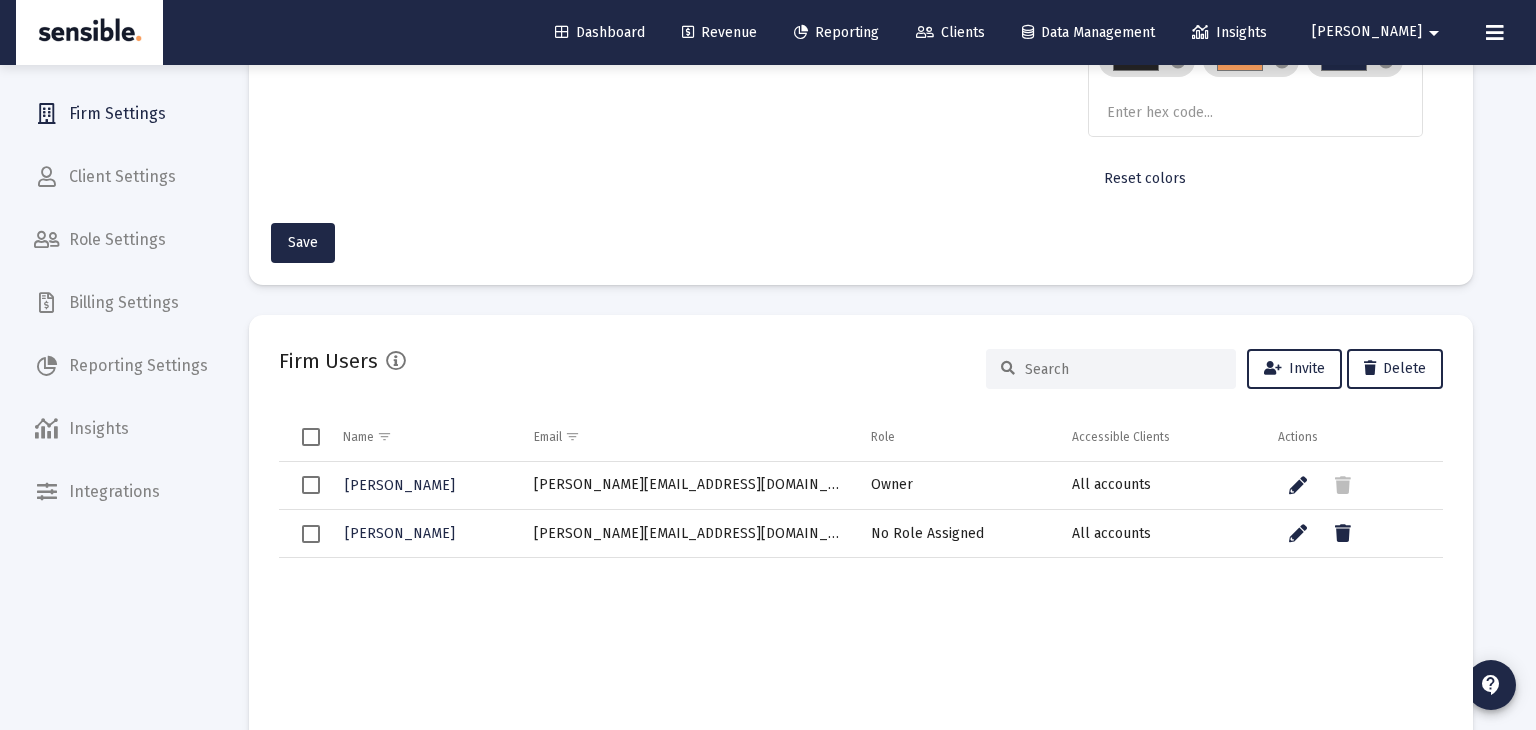 click on "Billing Settings" 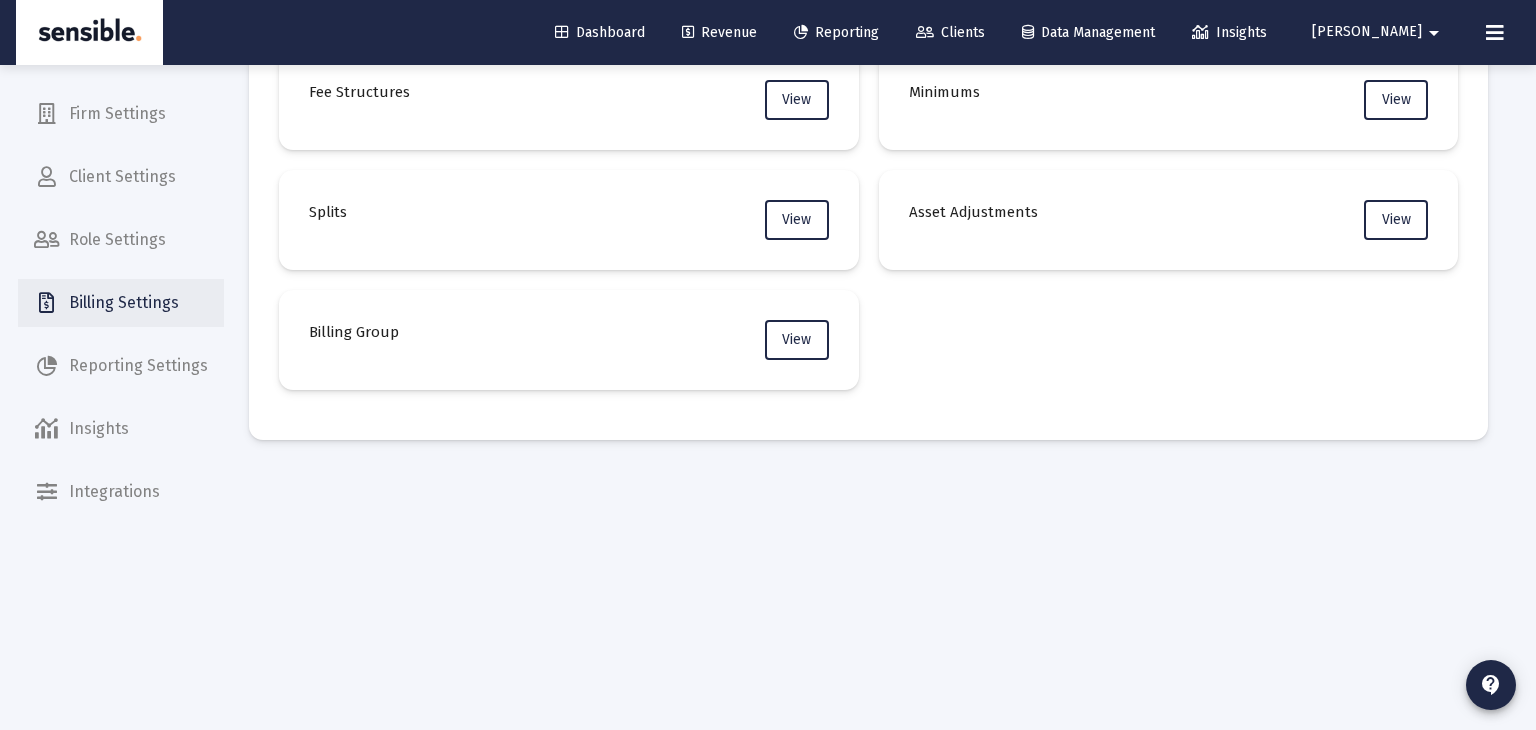scroll, scrollTop: 154, scrollLeft: 0, axis: vertical 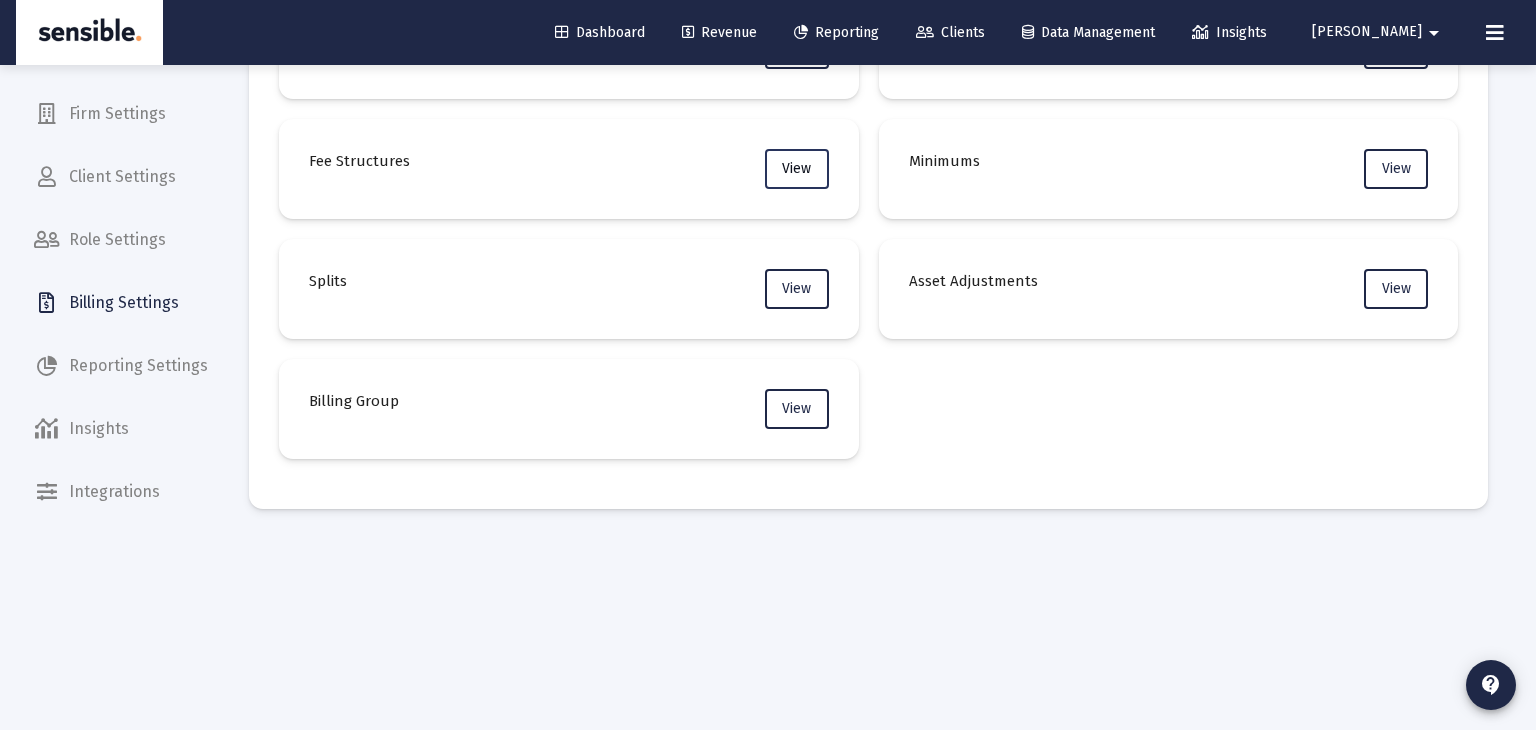 click on "View" 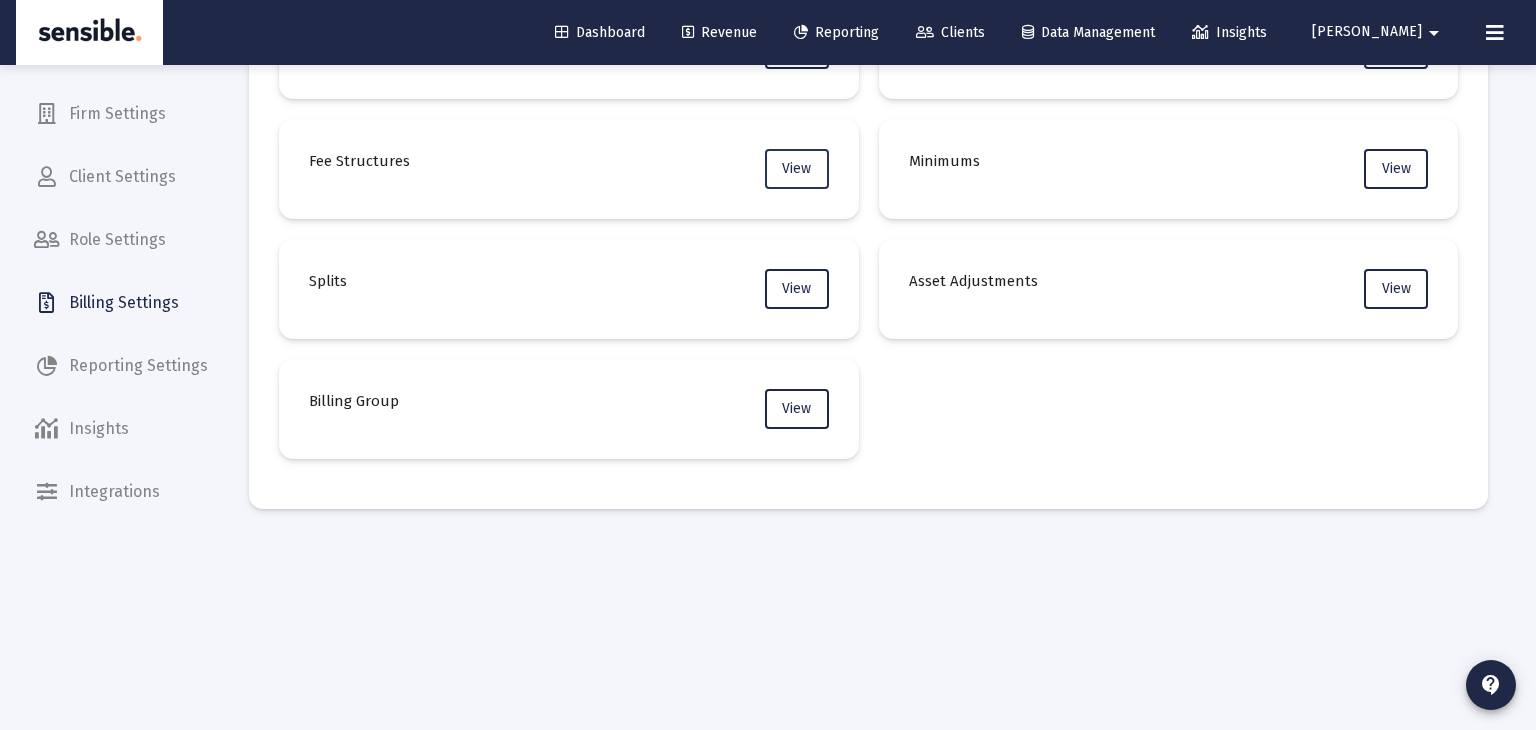 scroll, scrollTop: 64, scrollLeft: 0, axis: vertical 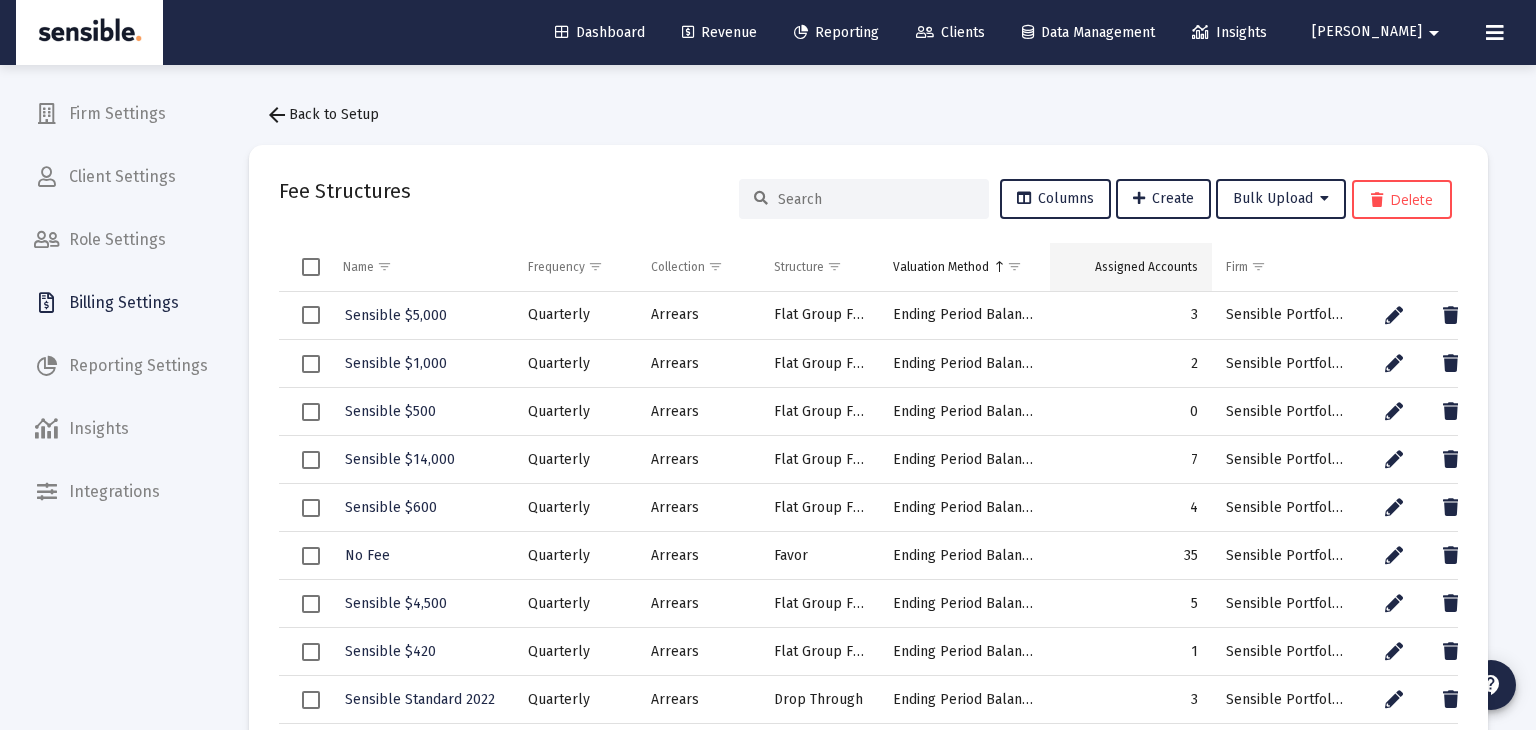 click on "Assigned Accounts" at bounding box center [1146, 267] 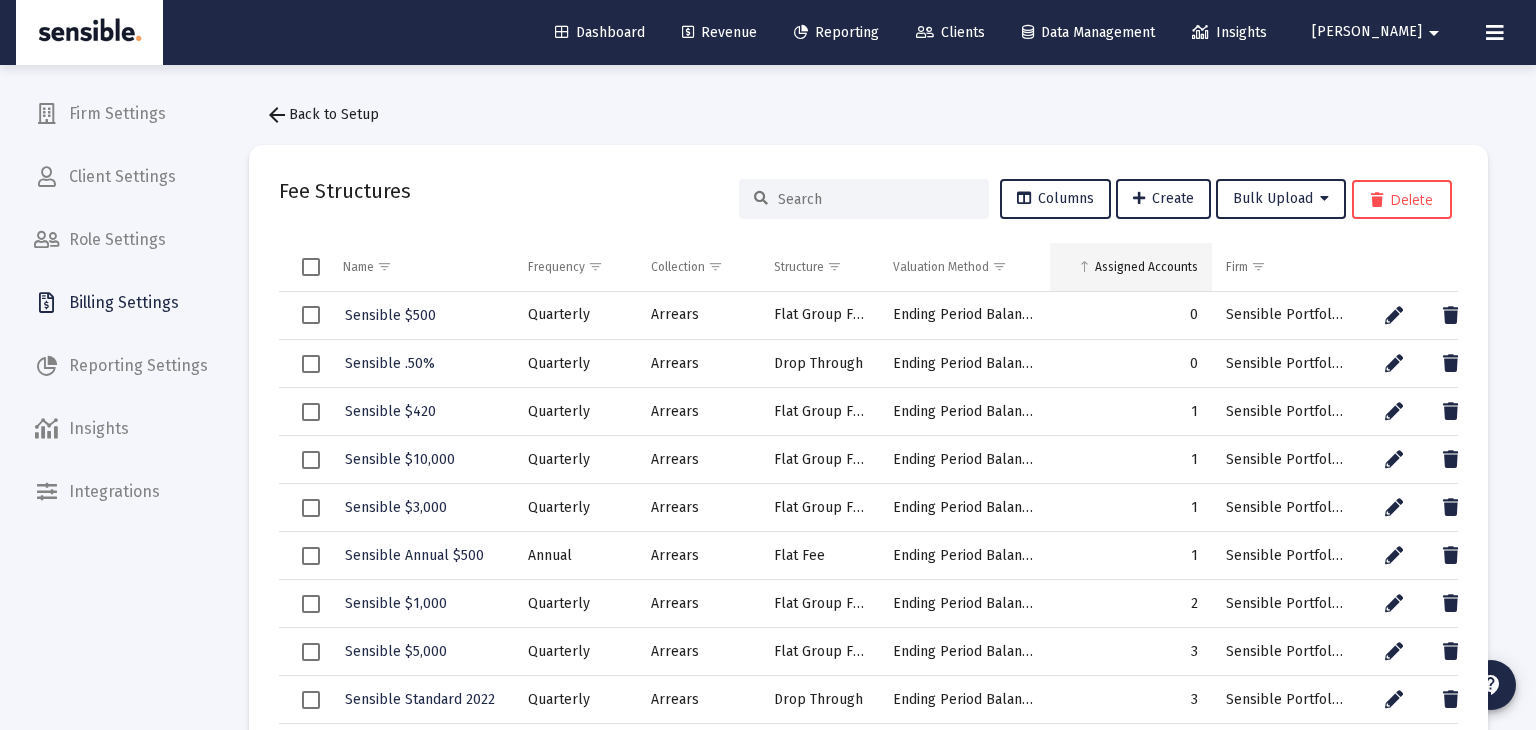 click on "Assigned Accounts" at bounding box center (1146, 267) 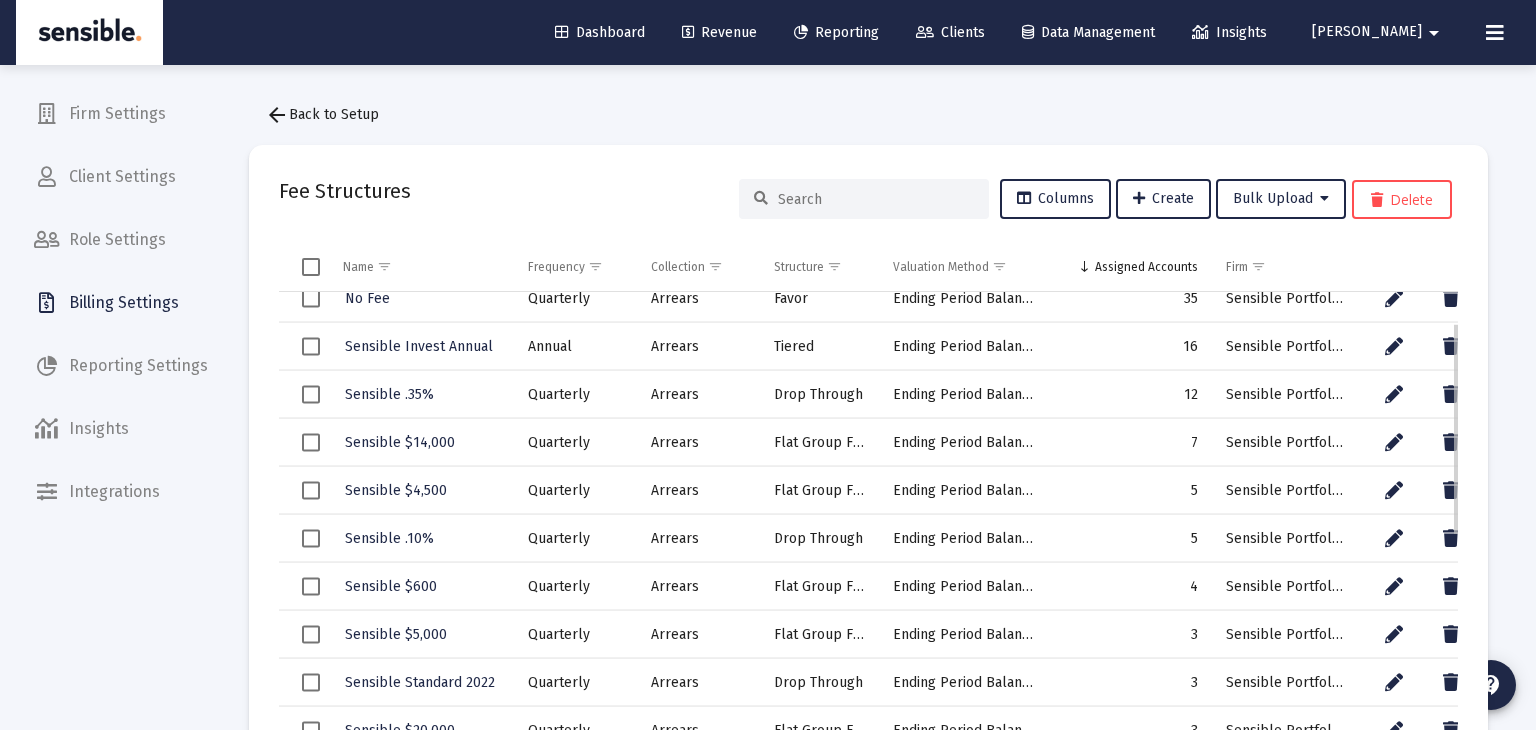 scroll, scrollTop: 0, scrollLeft: 0, axis: both 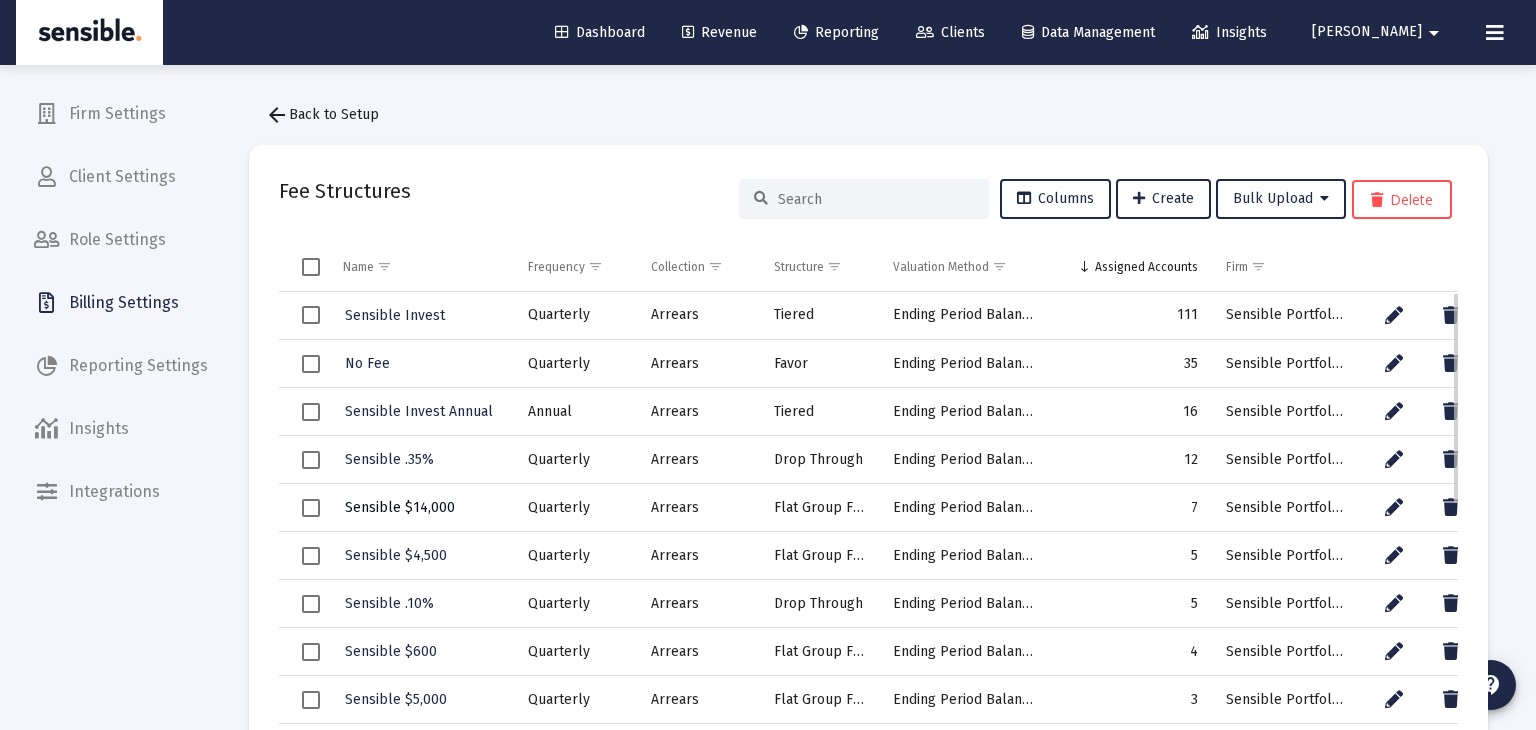 click on "Sensible $14,000" 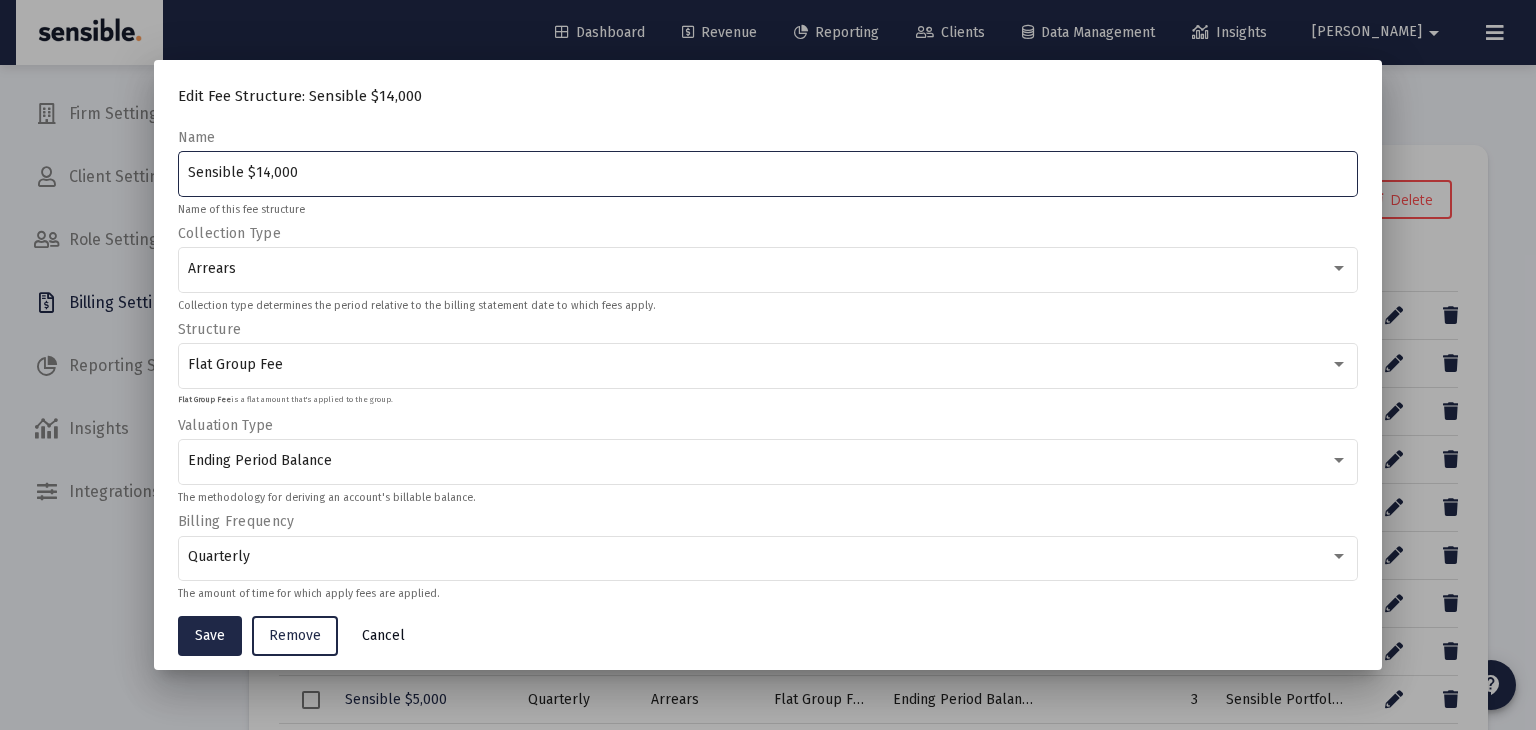click on "Cancel" 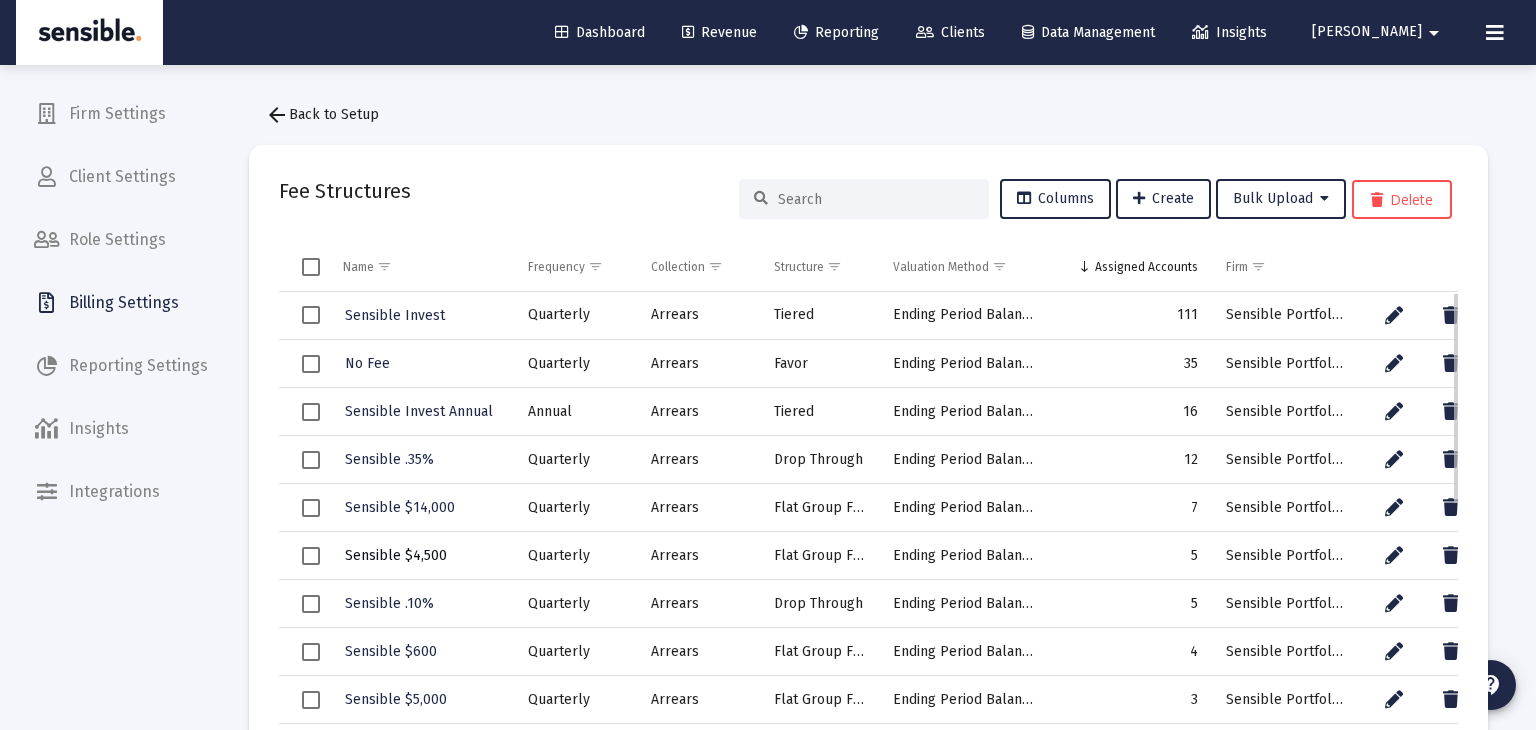 click on "Sensible $4,500" 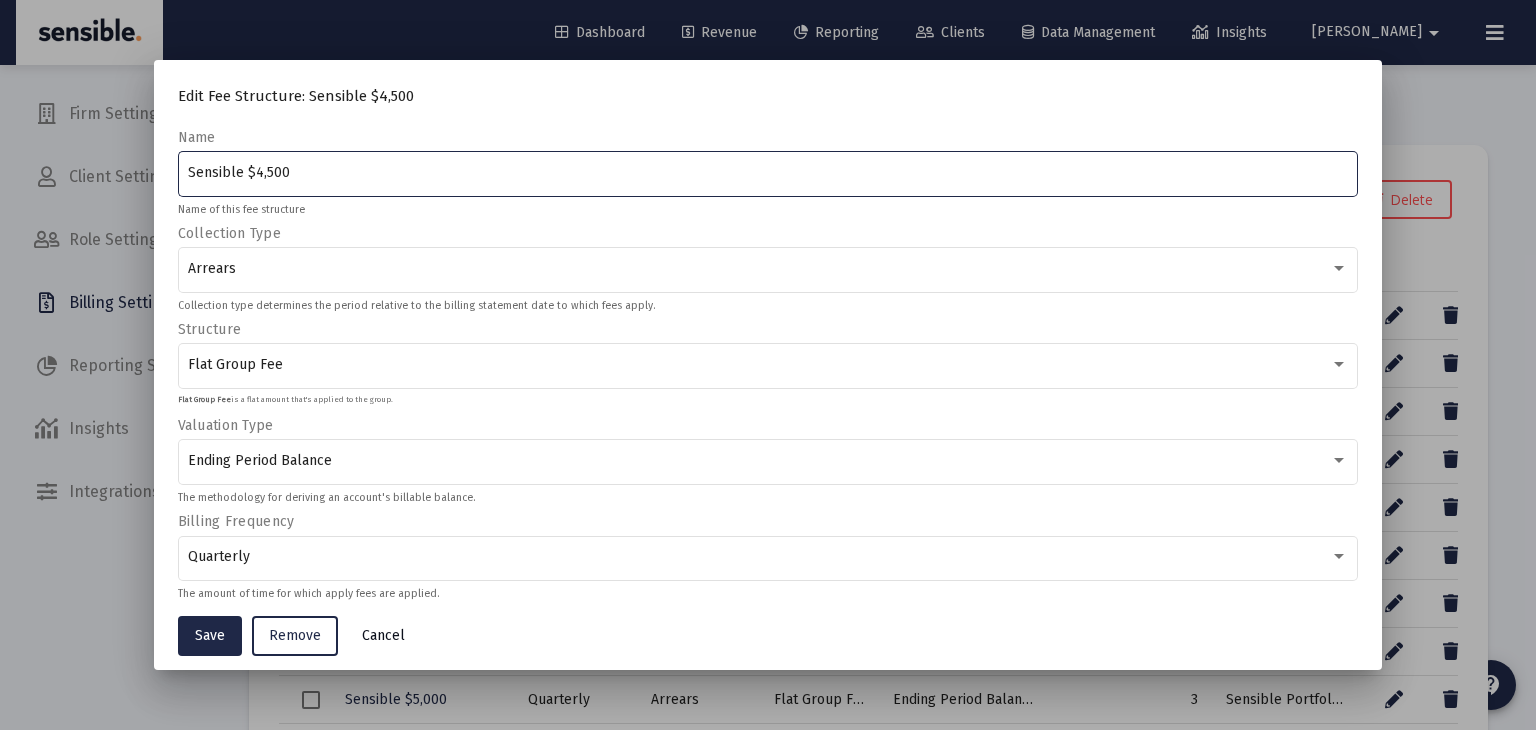 click on "Cancel" 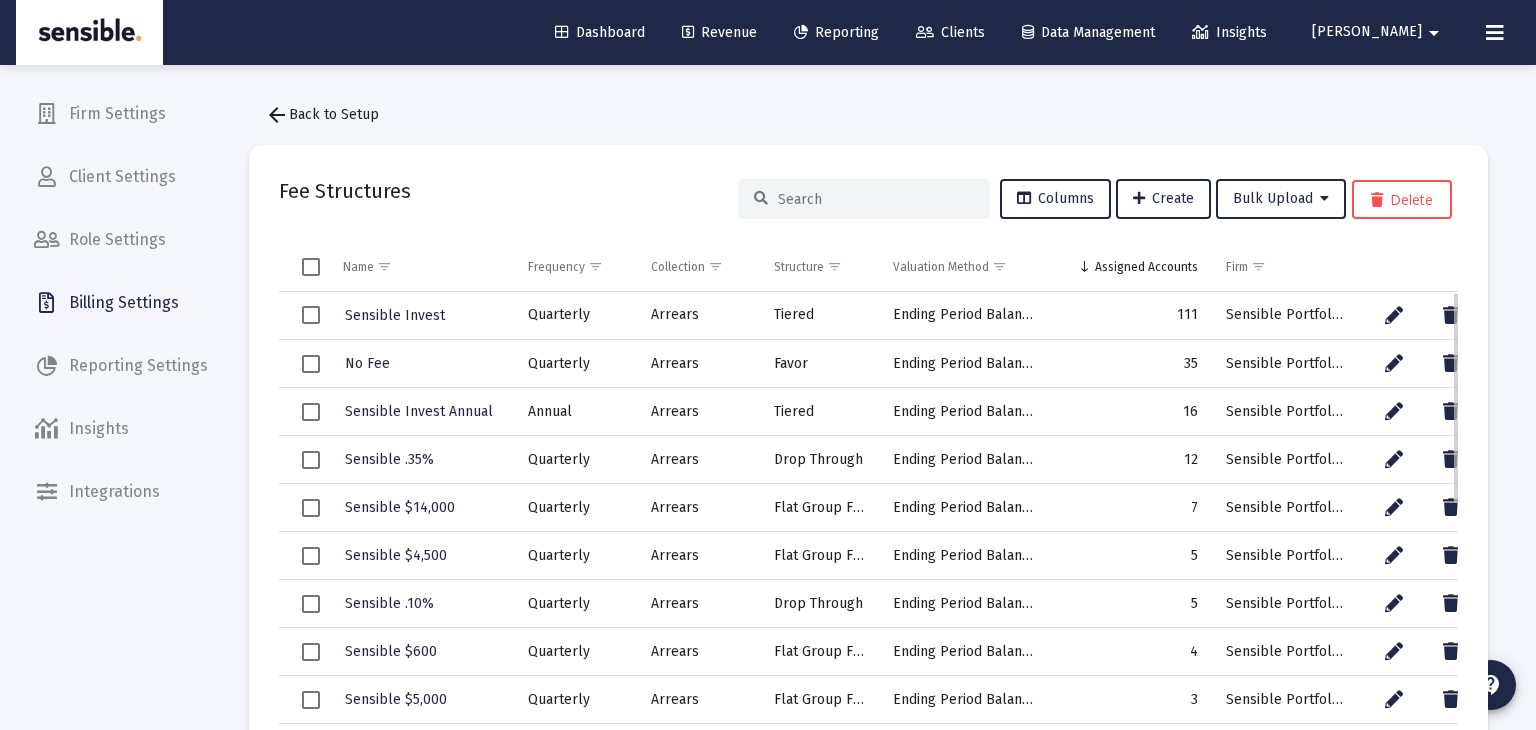 click on "5" 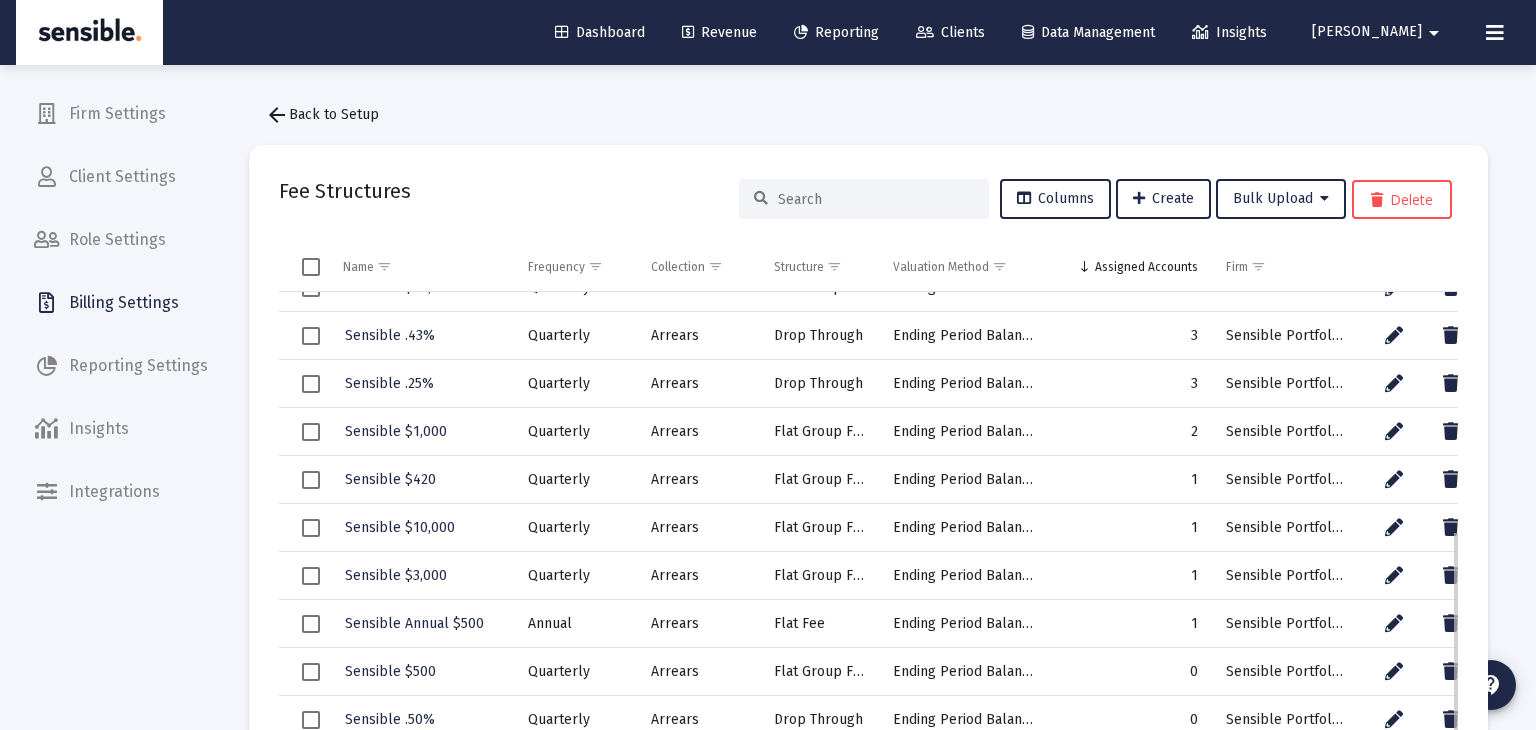 scroll, scrollTop: 496, scrollLeft: 0, axis: vertical 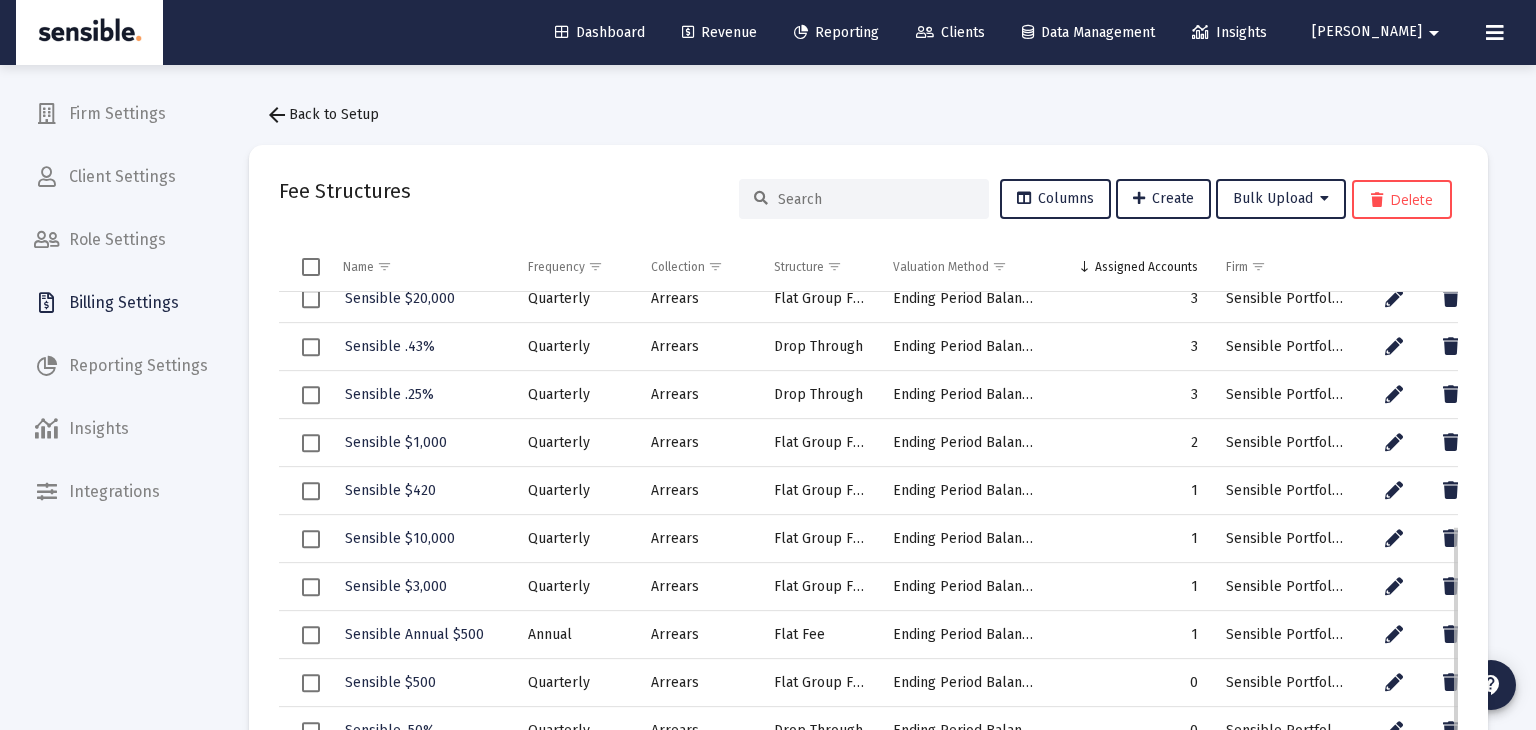 click 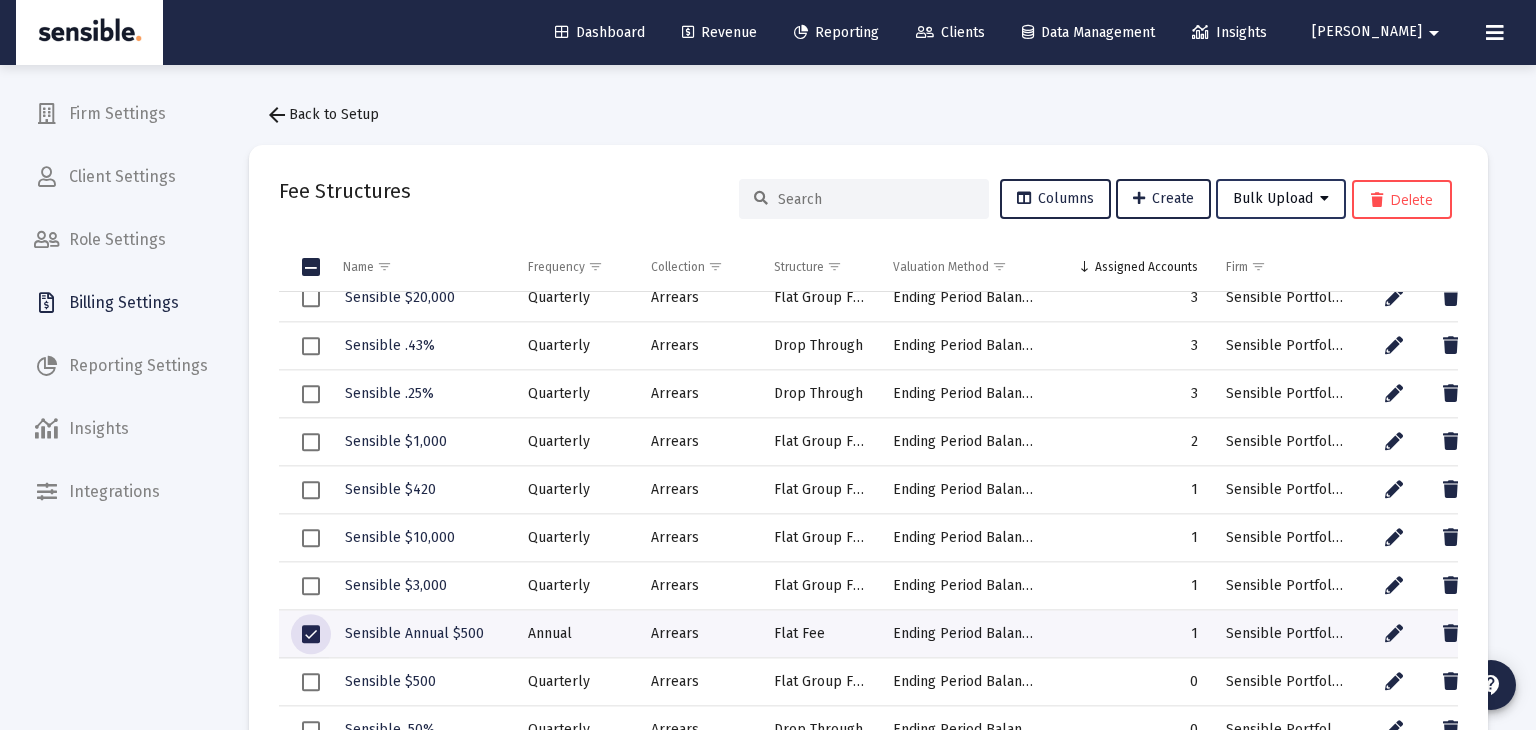 click on "Bulk Upload" 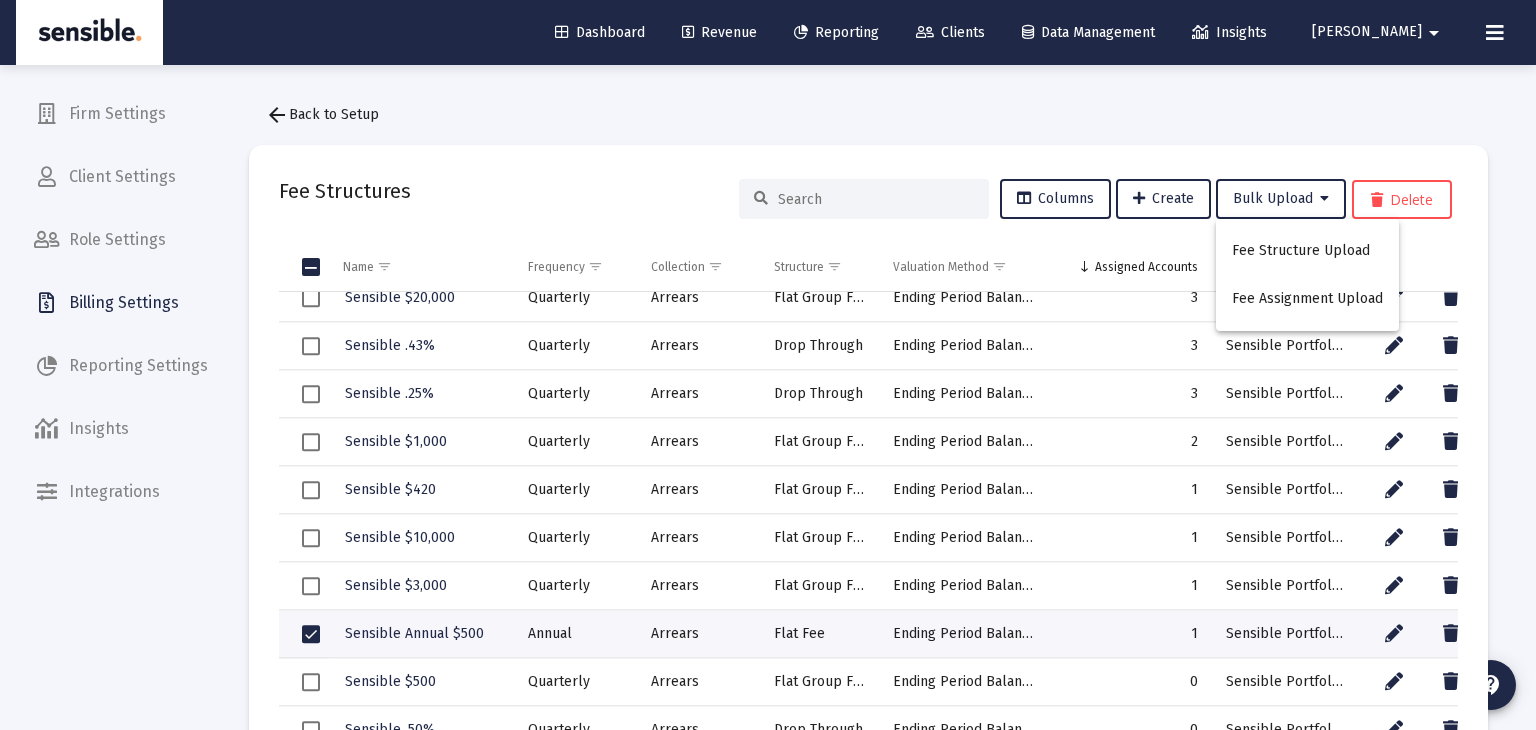 click at bounding box center (768, 365) 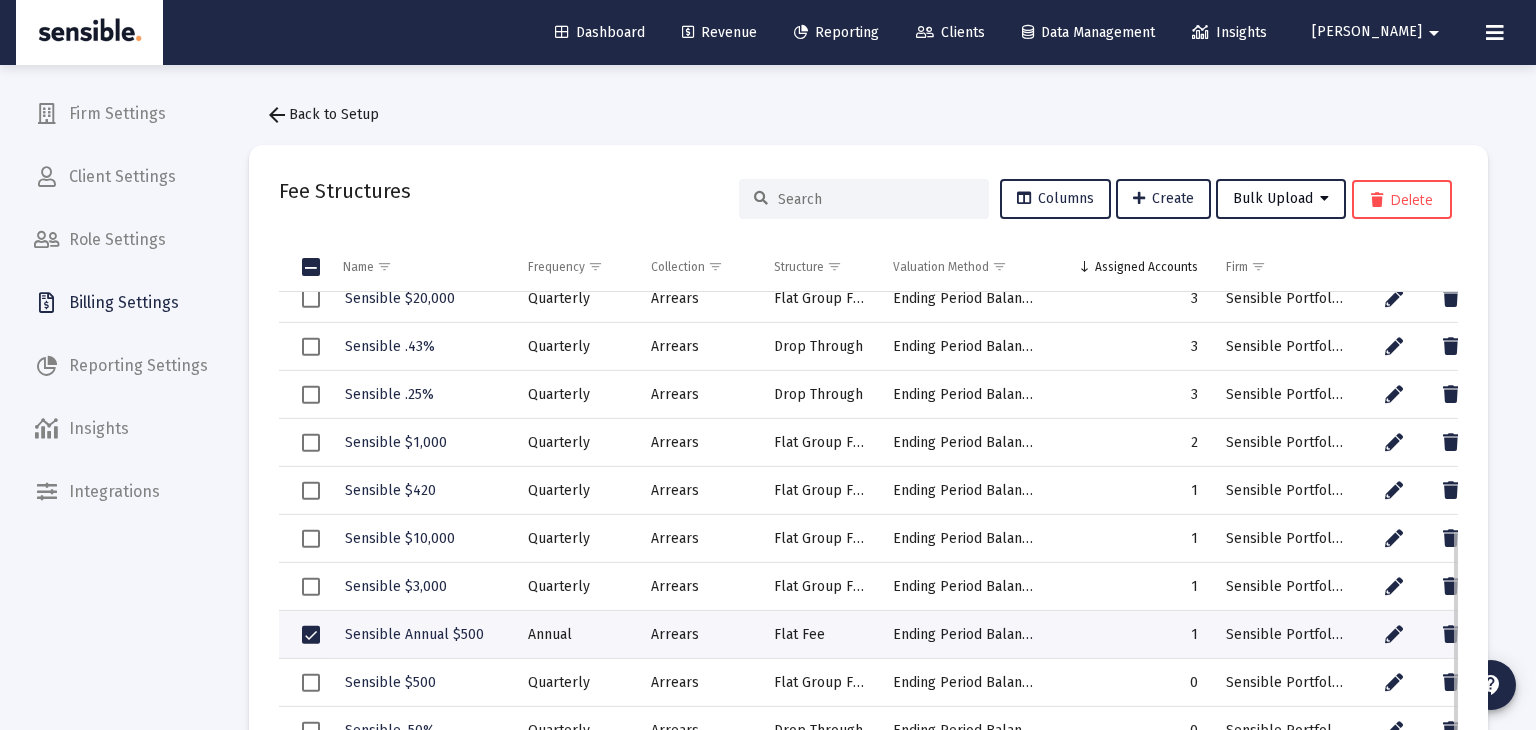 scroll, scrollTop: 508, scrollLeft: 0, axis: vertical 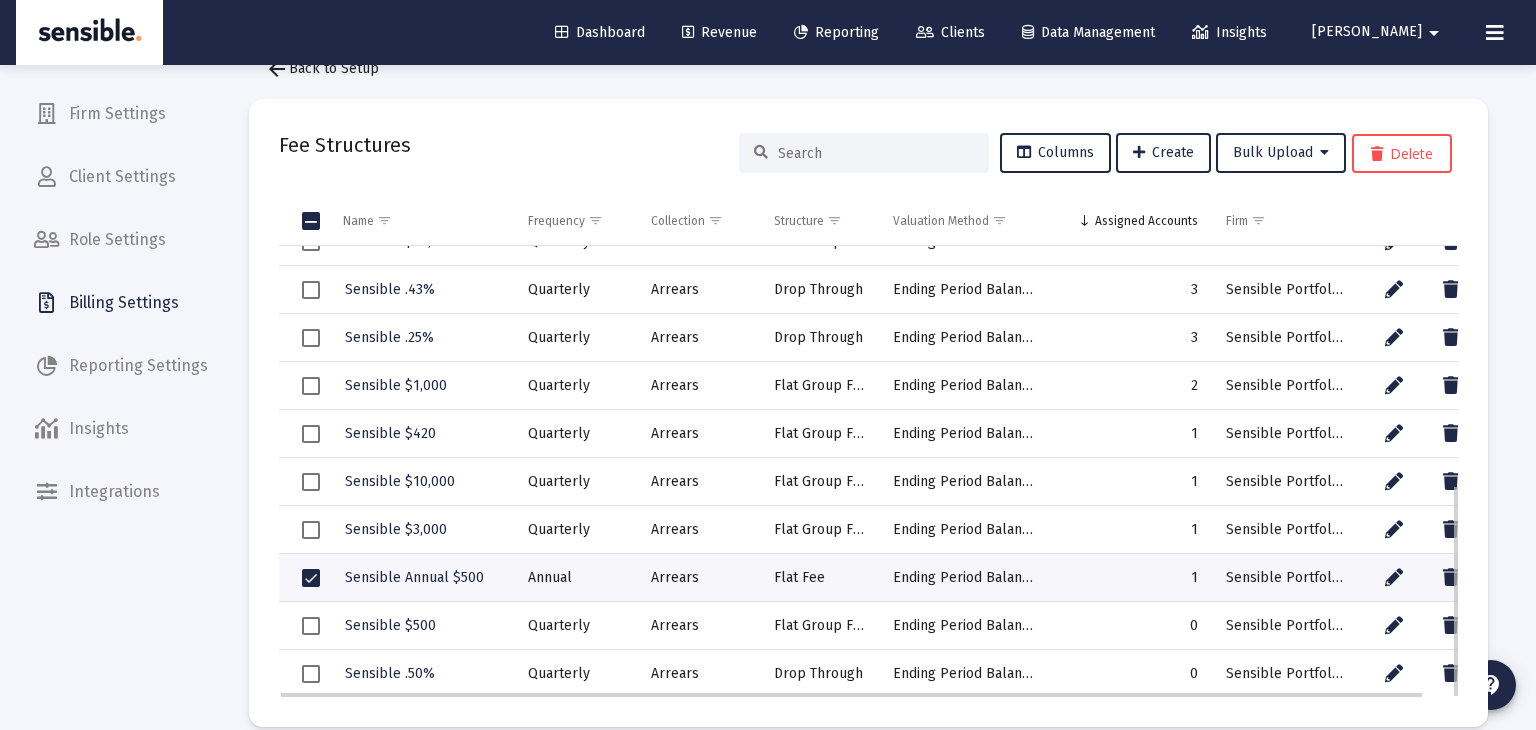 click 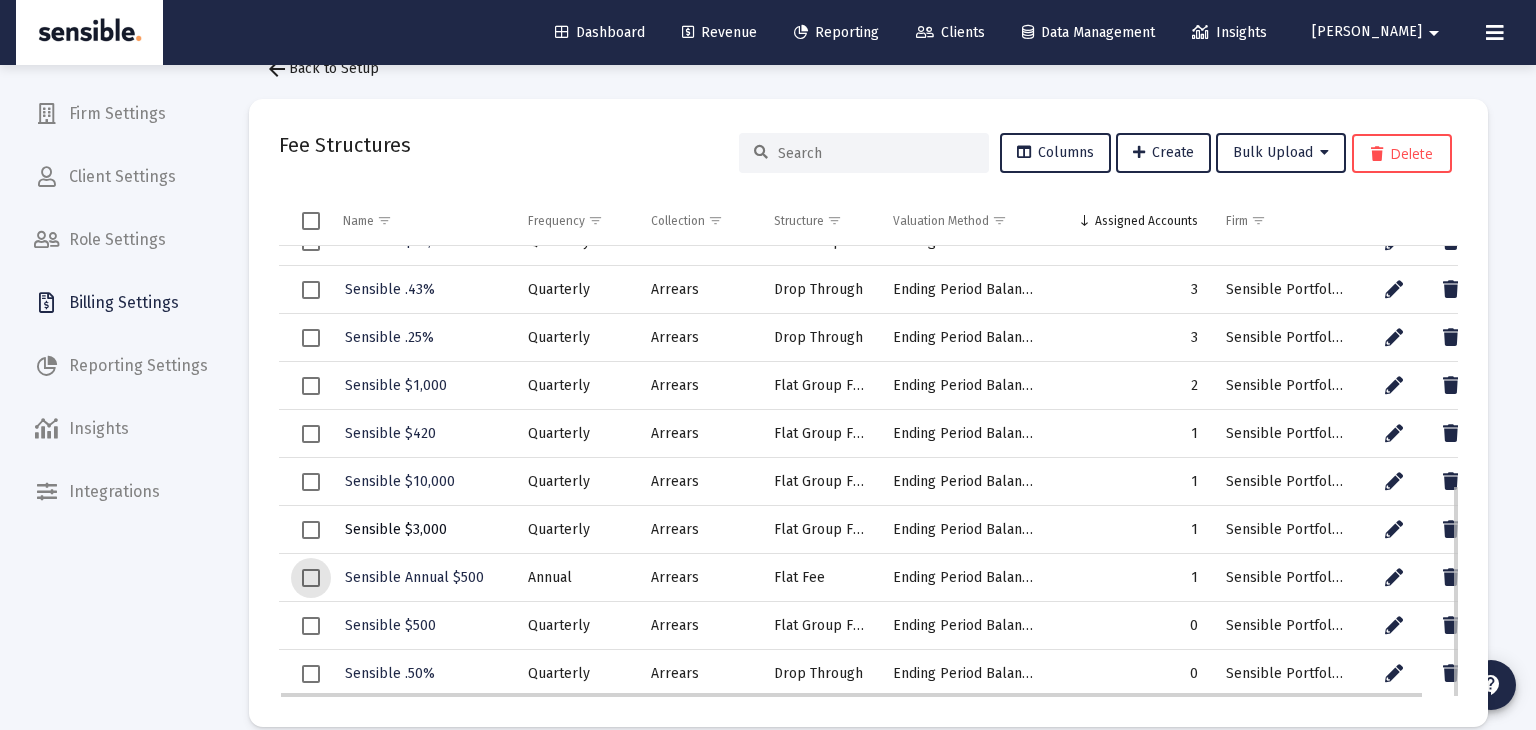 click on "Sensible $3,000" 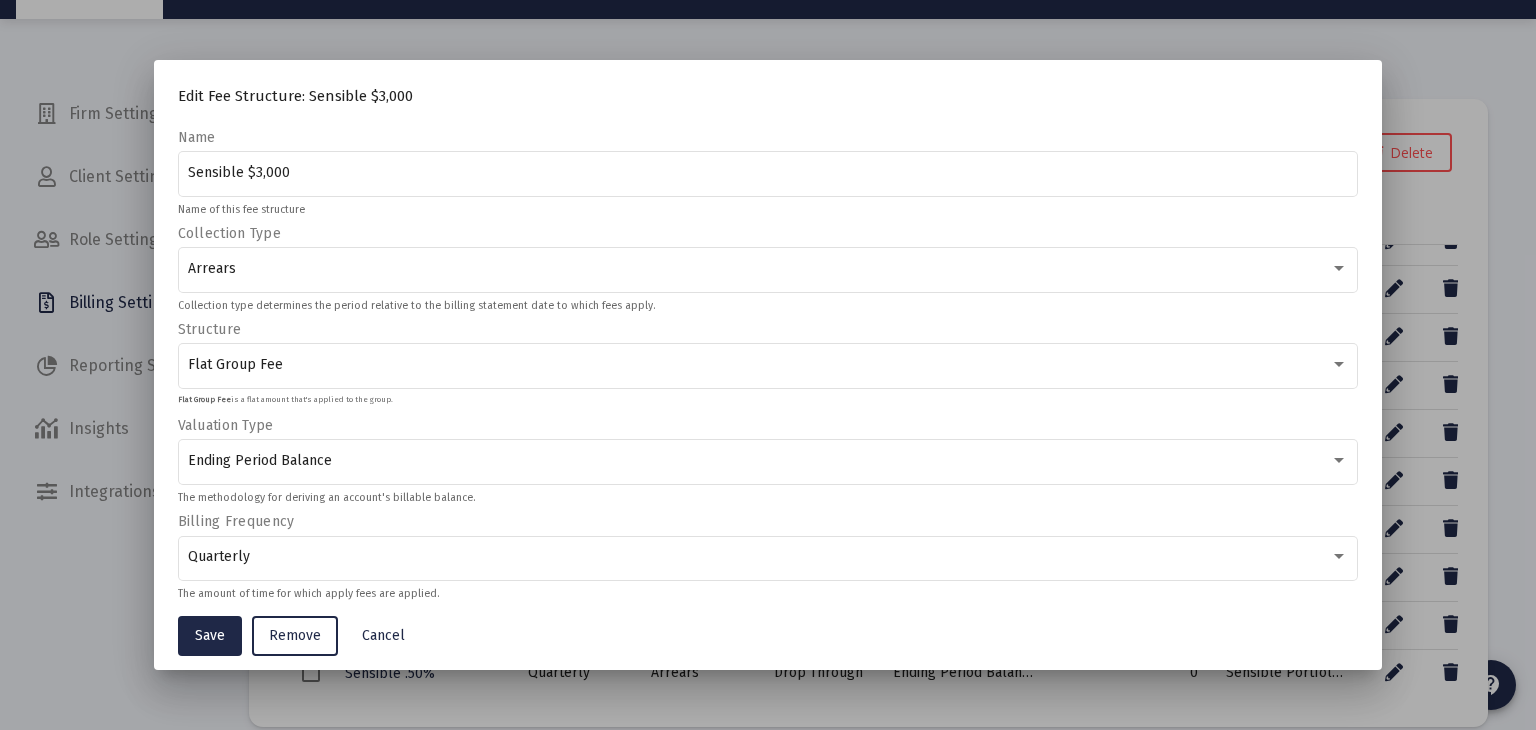 scroll, scrollTop: 0, scrollLeft: 0, axis: both 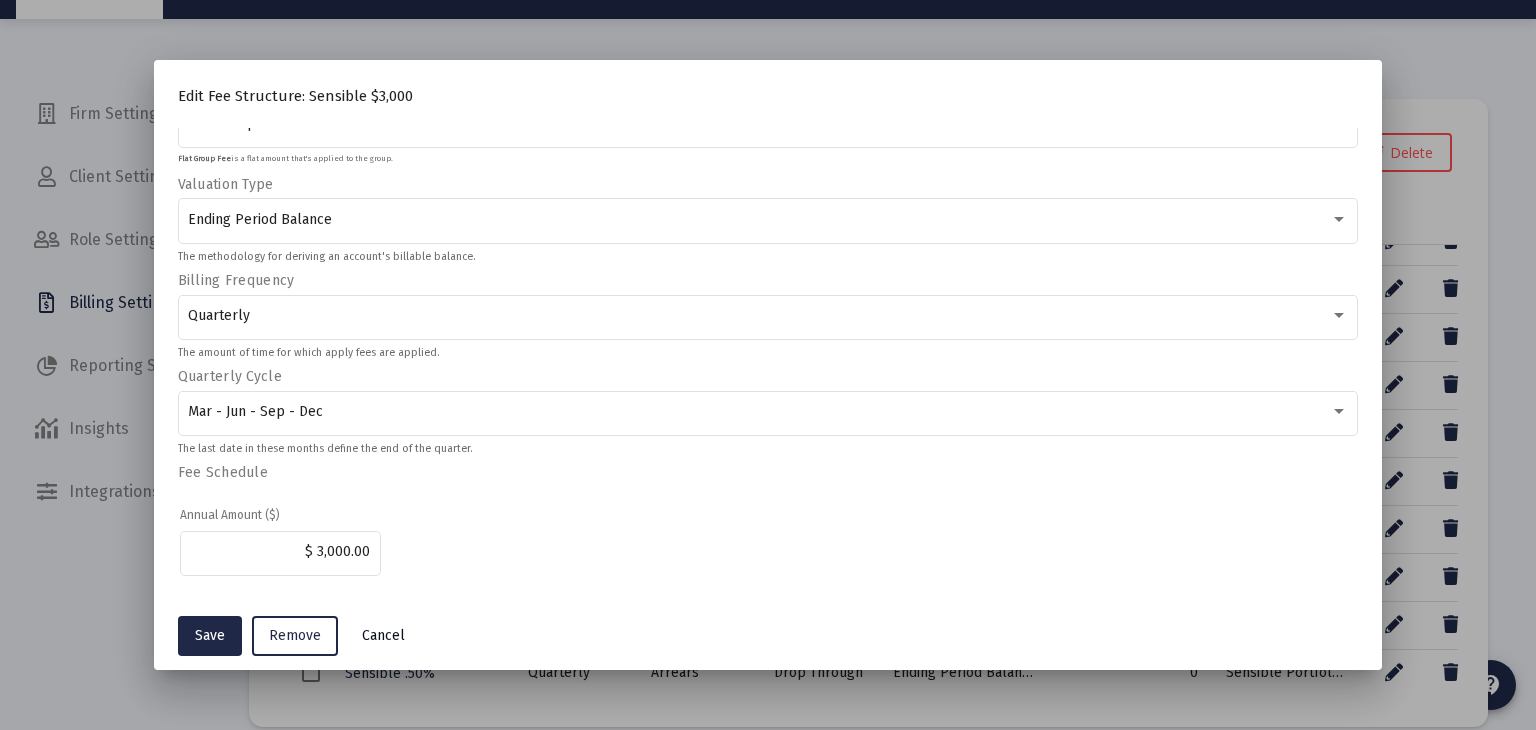 click on "Cancel" 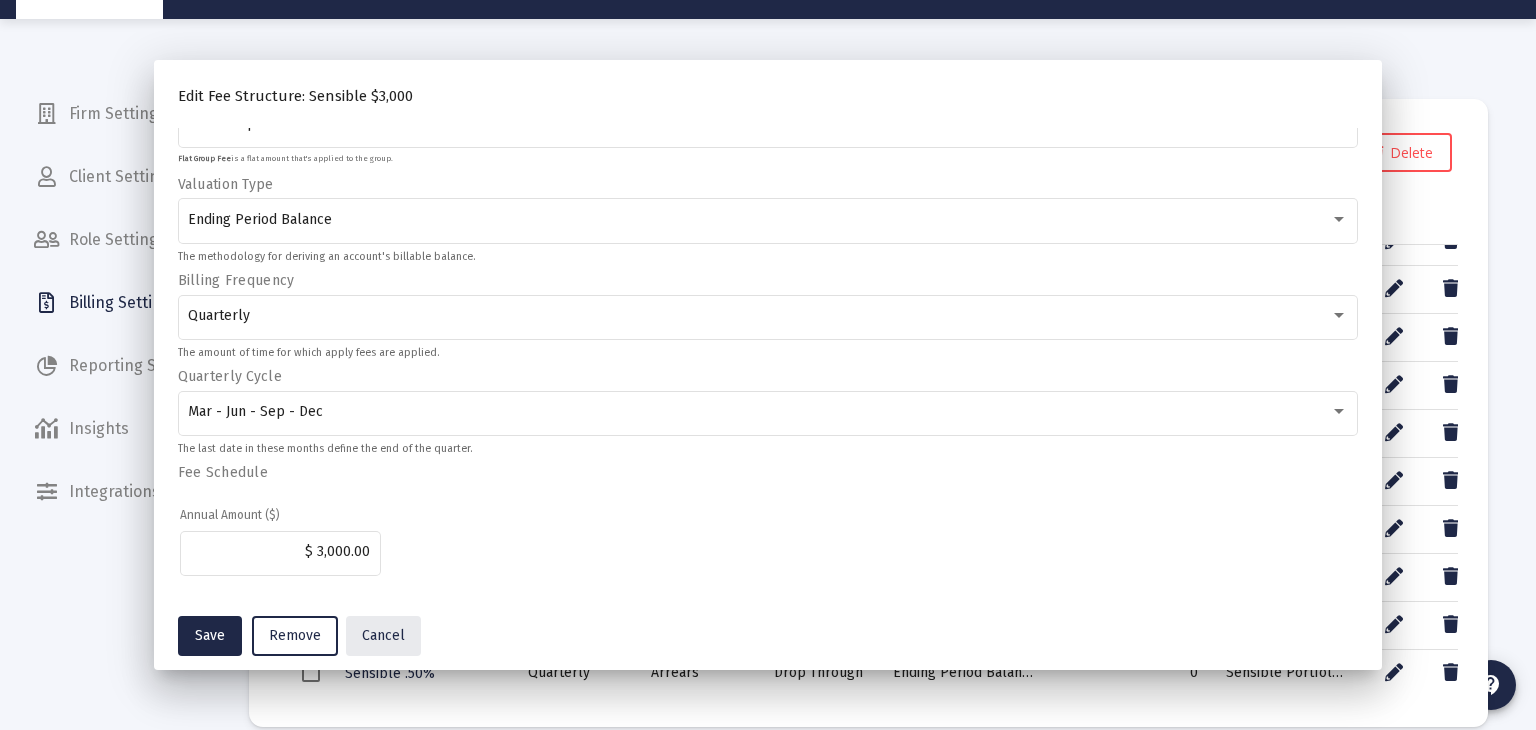 scroll, scrollTop: 46, scrollLeft: 0, axis: vertical 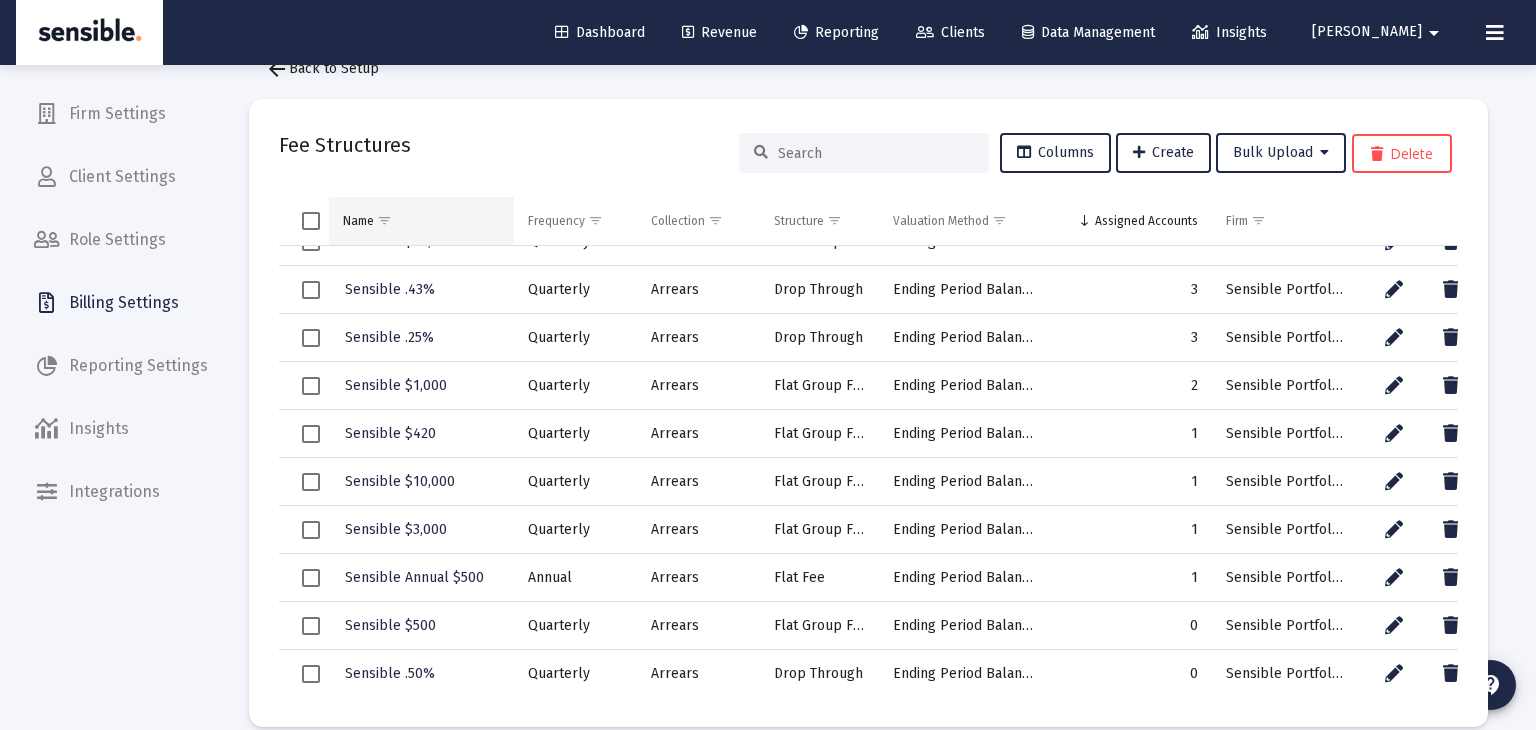click at bounding box center (384, 220) 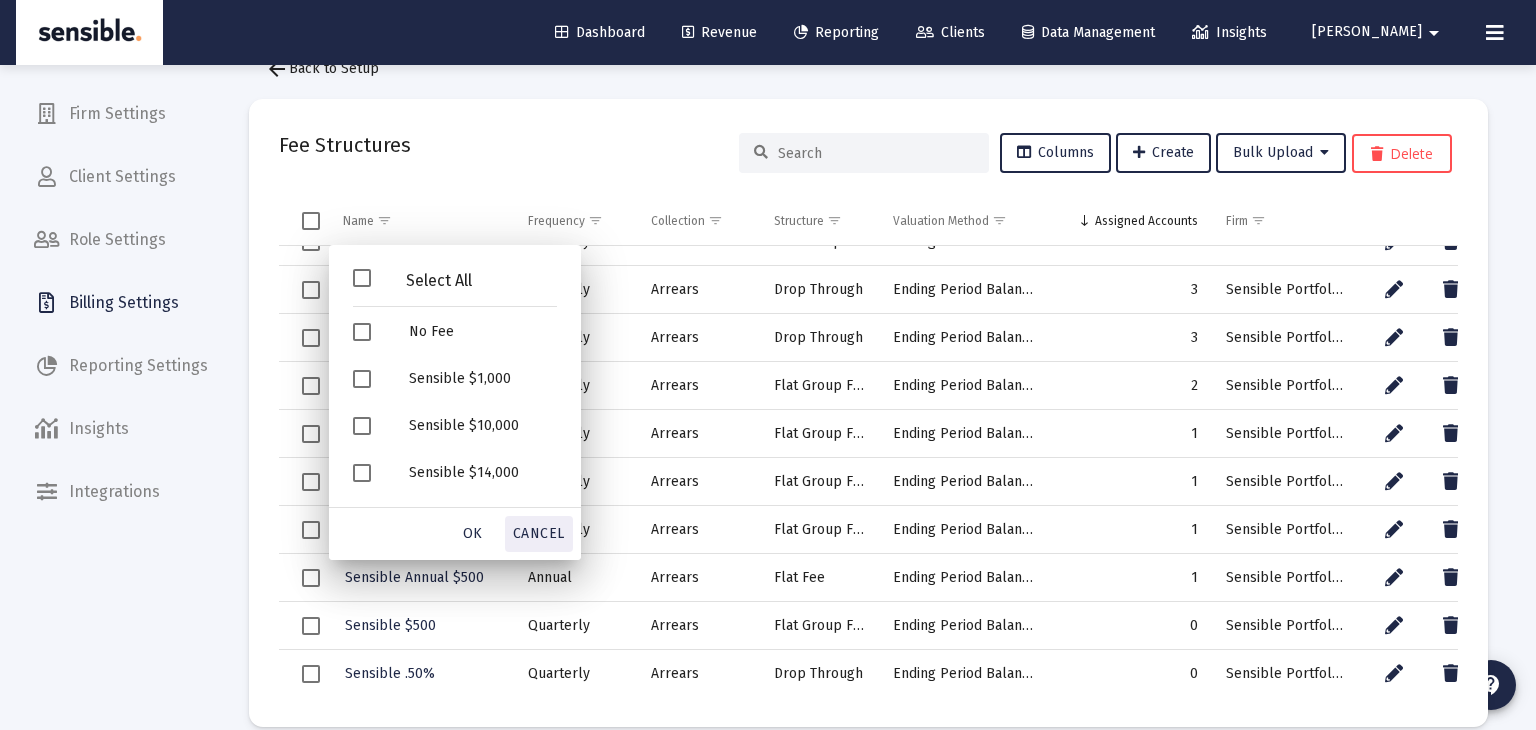 click on "Cancel" at bounding box center [539, 534] 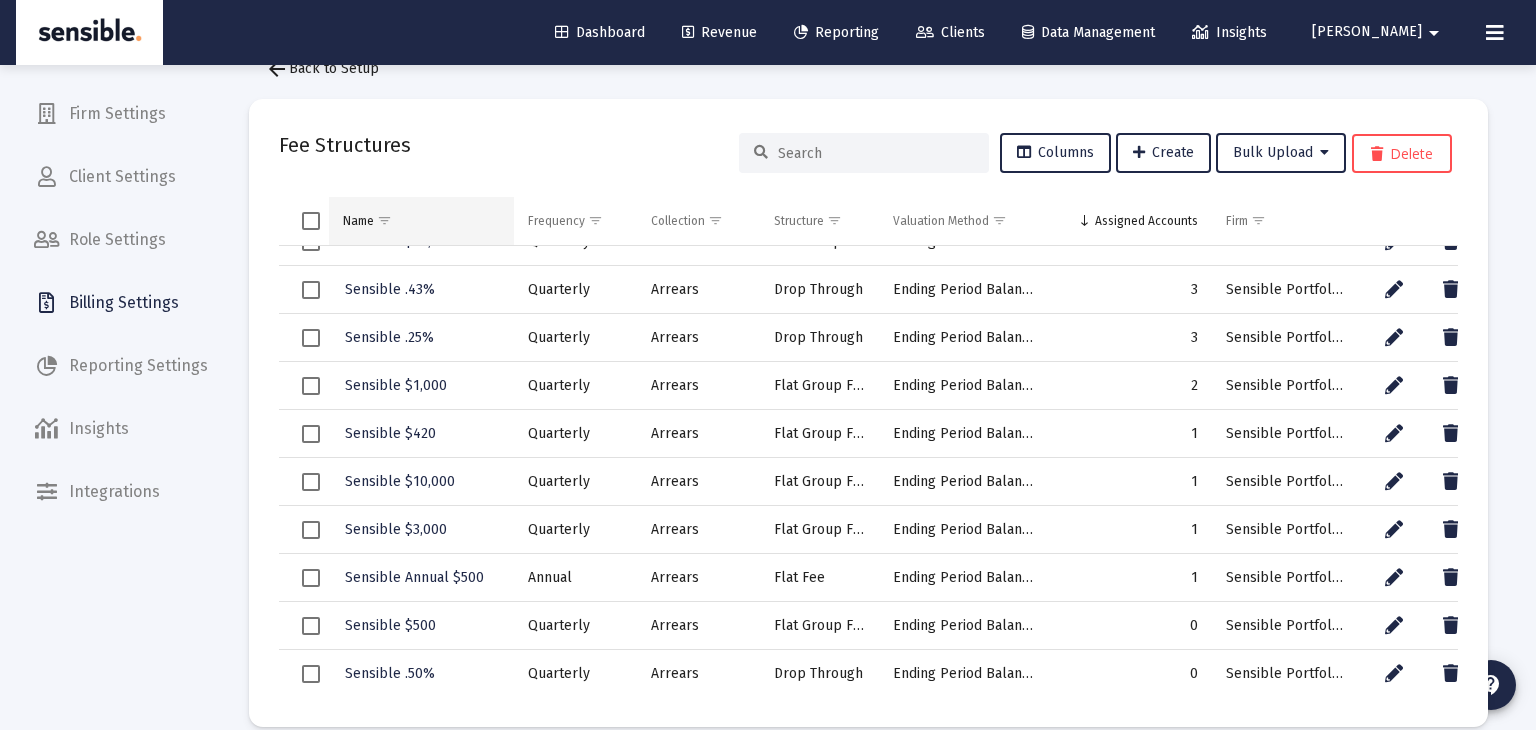 click at bounding box center (384, 220) 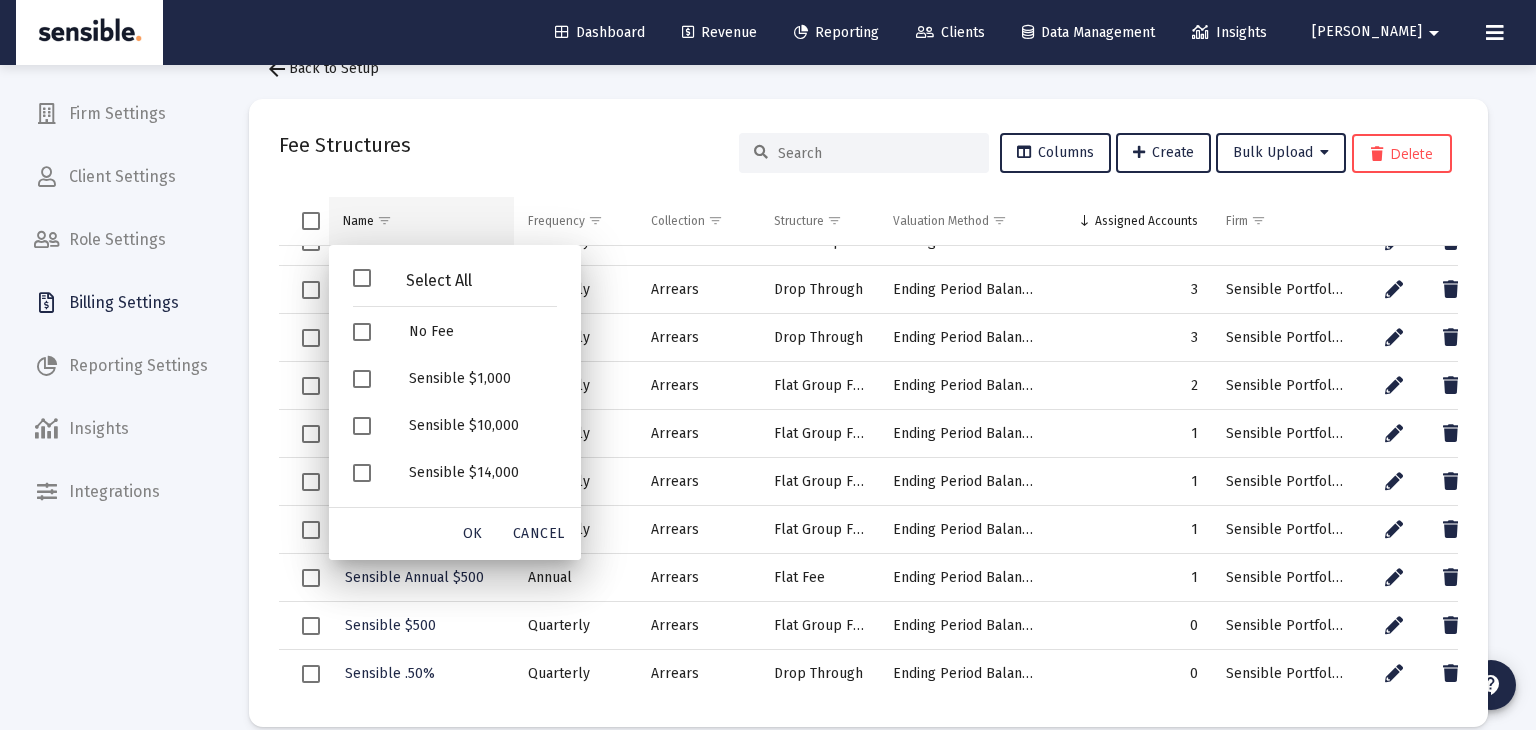 click on "Name" at bounding box center (358, 221) 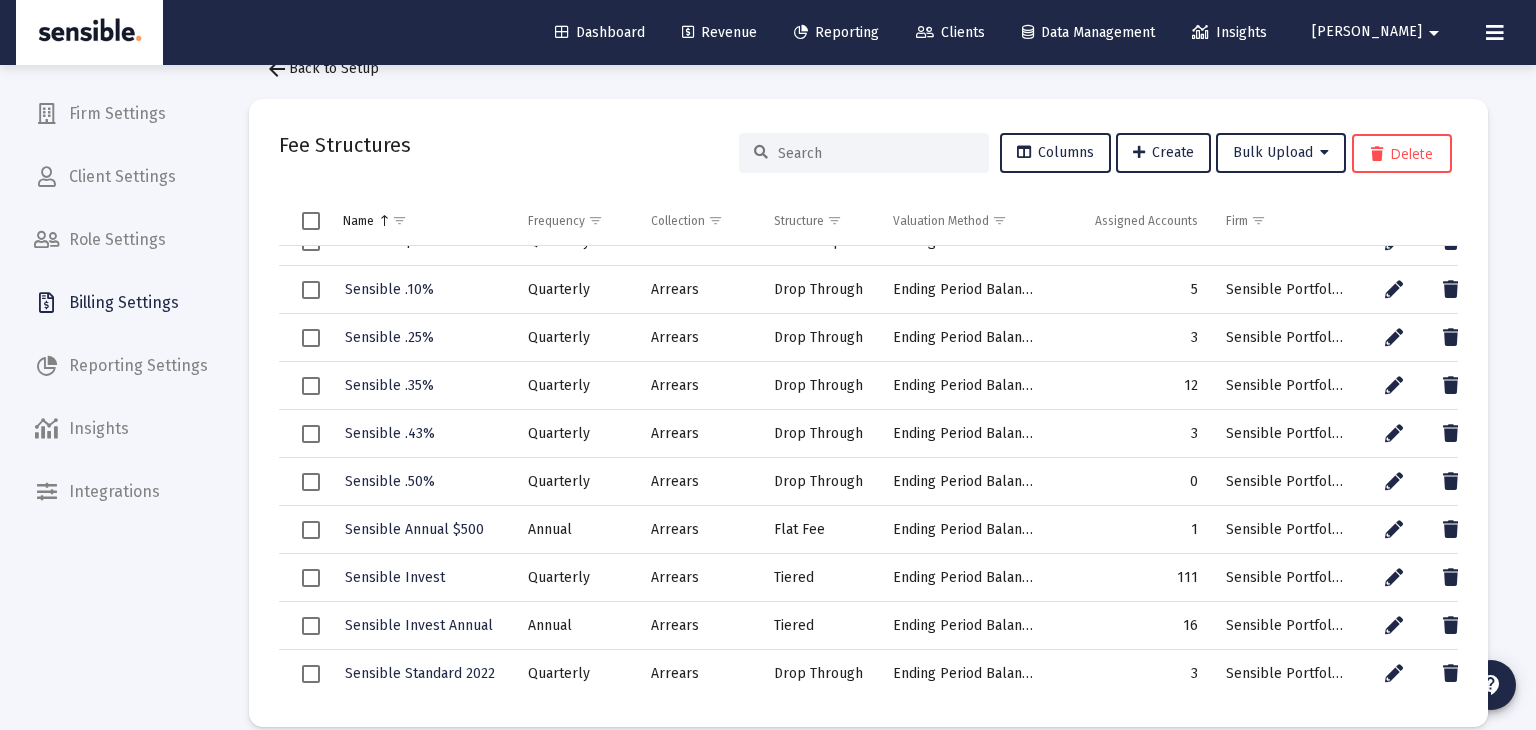 click on "Name" at bounding box center [358, 221] 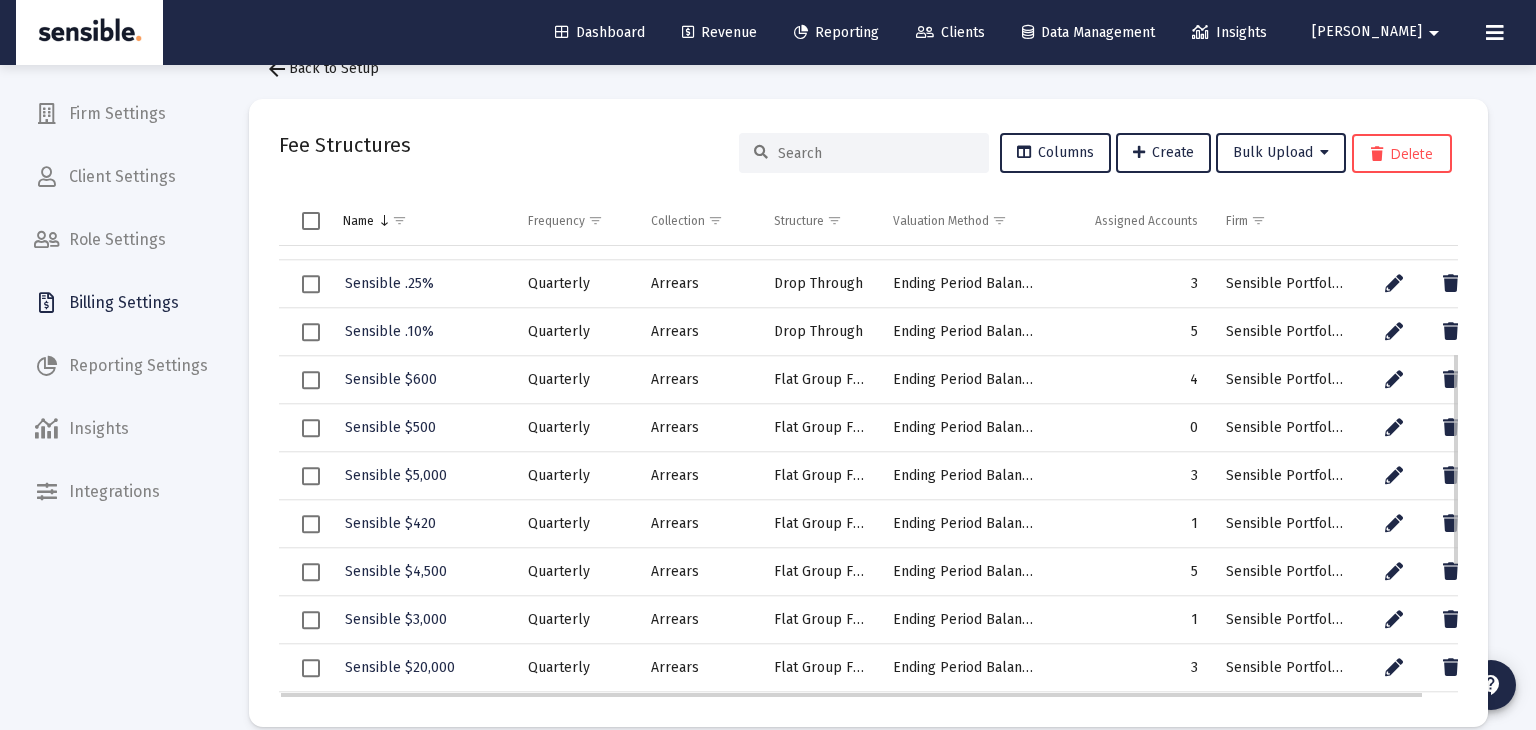 scroll, scrollTop: 43, scrollLeft: 0, axis: vertical 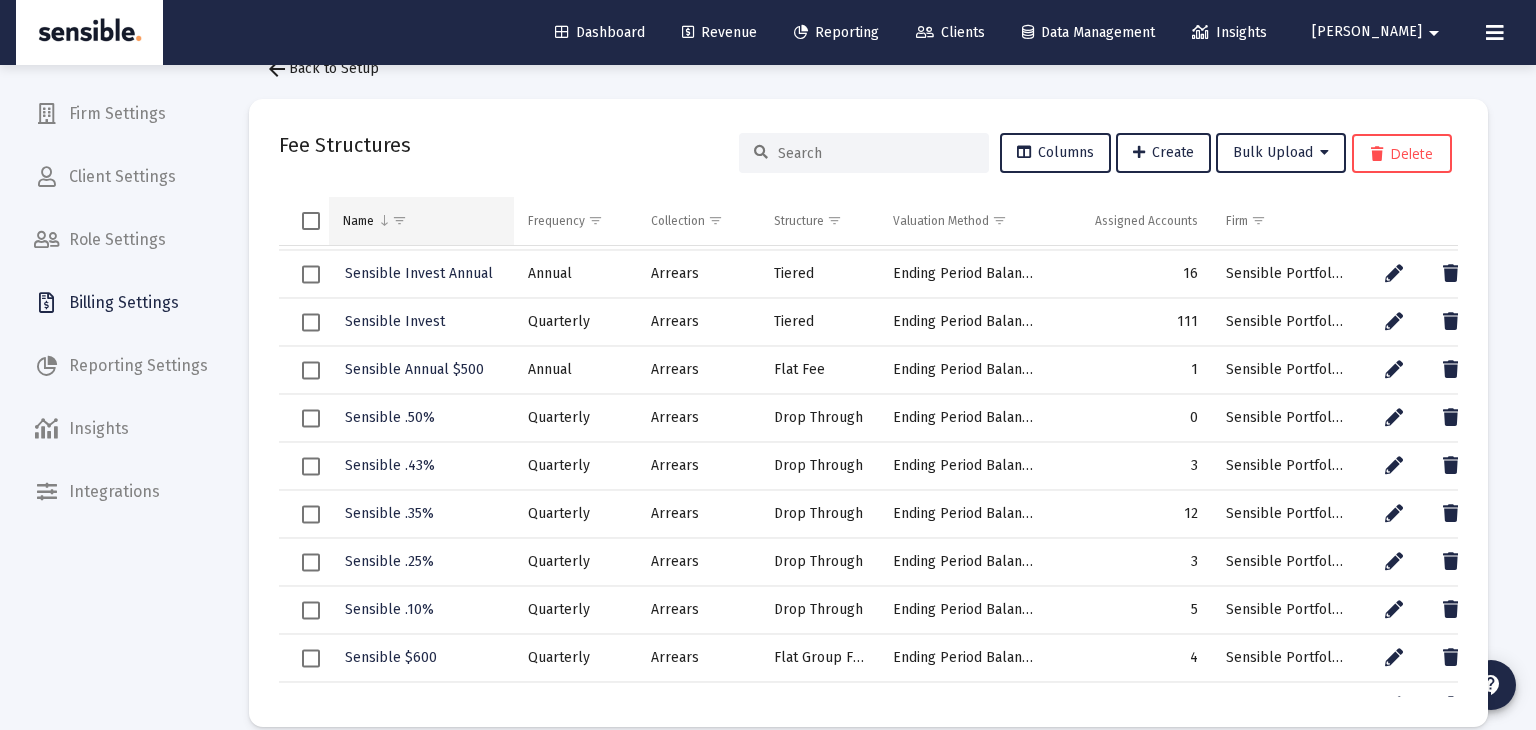 click on "Name" at bounding box center (358, 221) 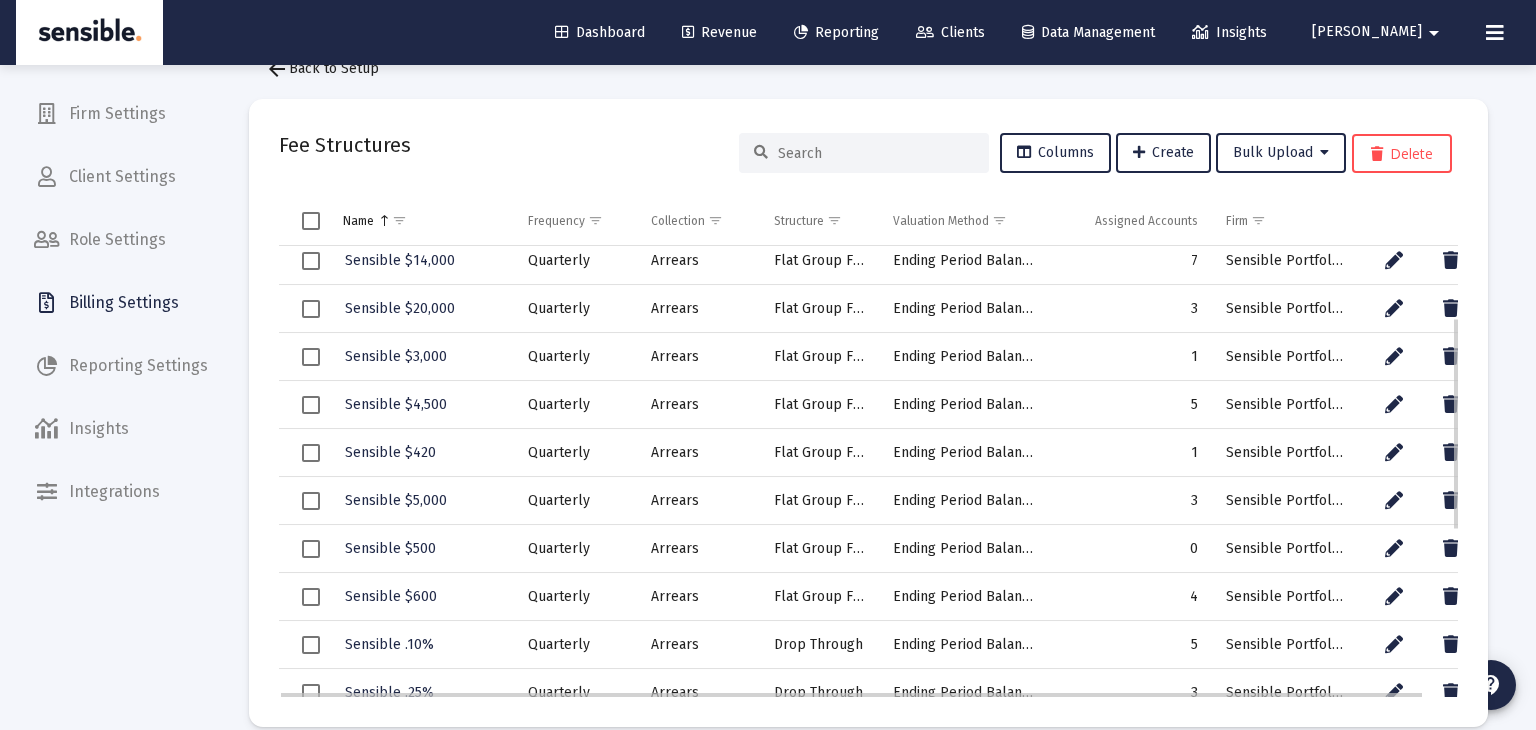 scroll, scrollTop: 160, scrollLeft: 0, axis: vertical 